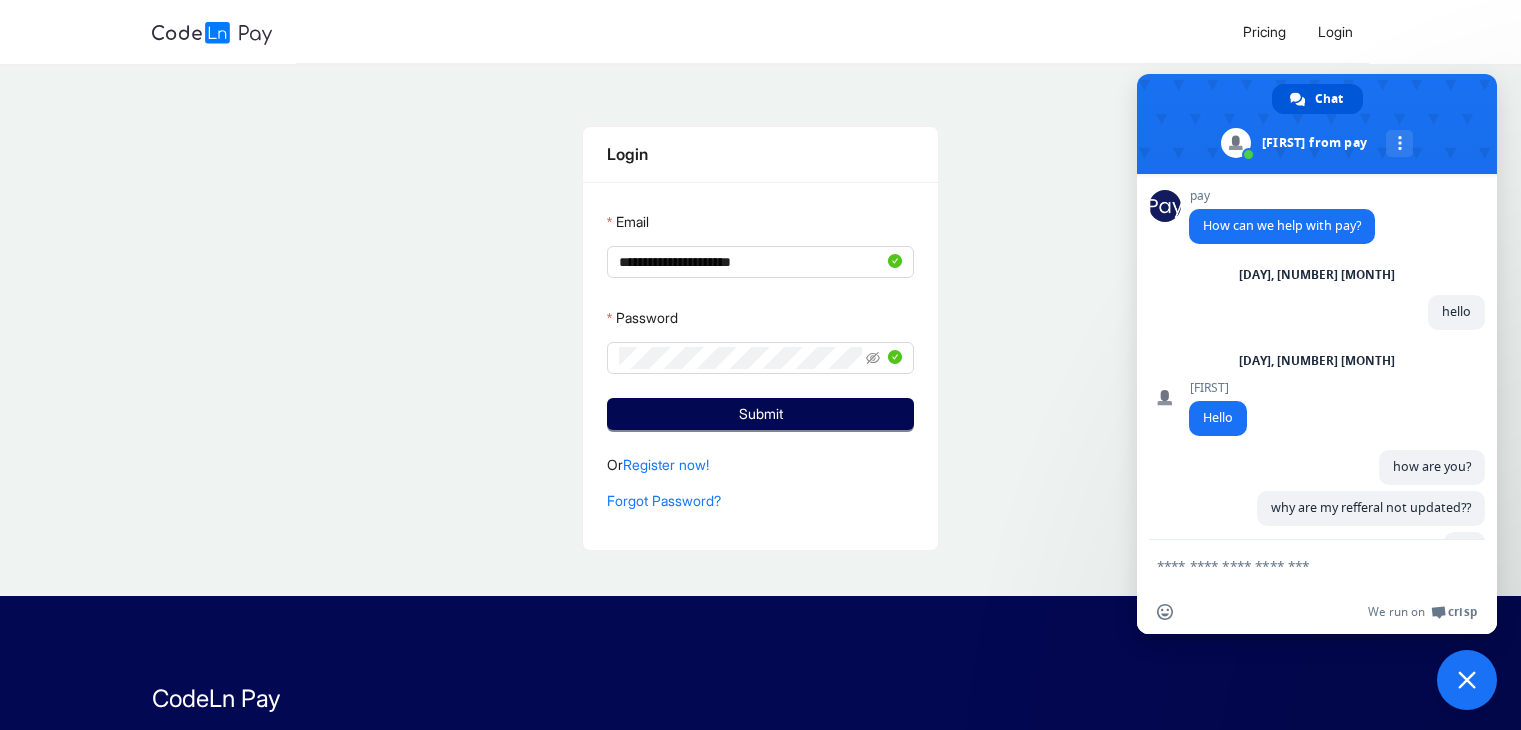 scroll, scrollTop: 0, scrollLeft: 0, axis: both 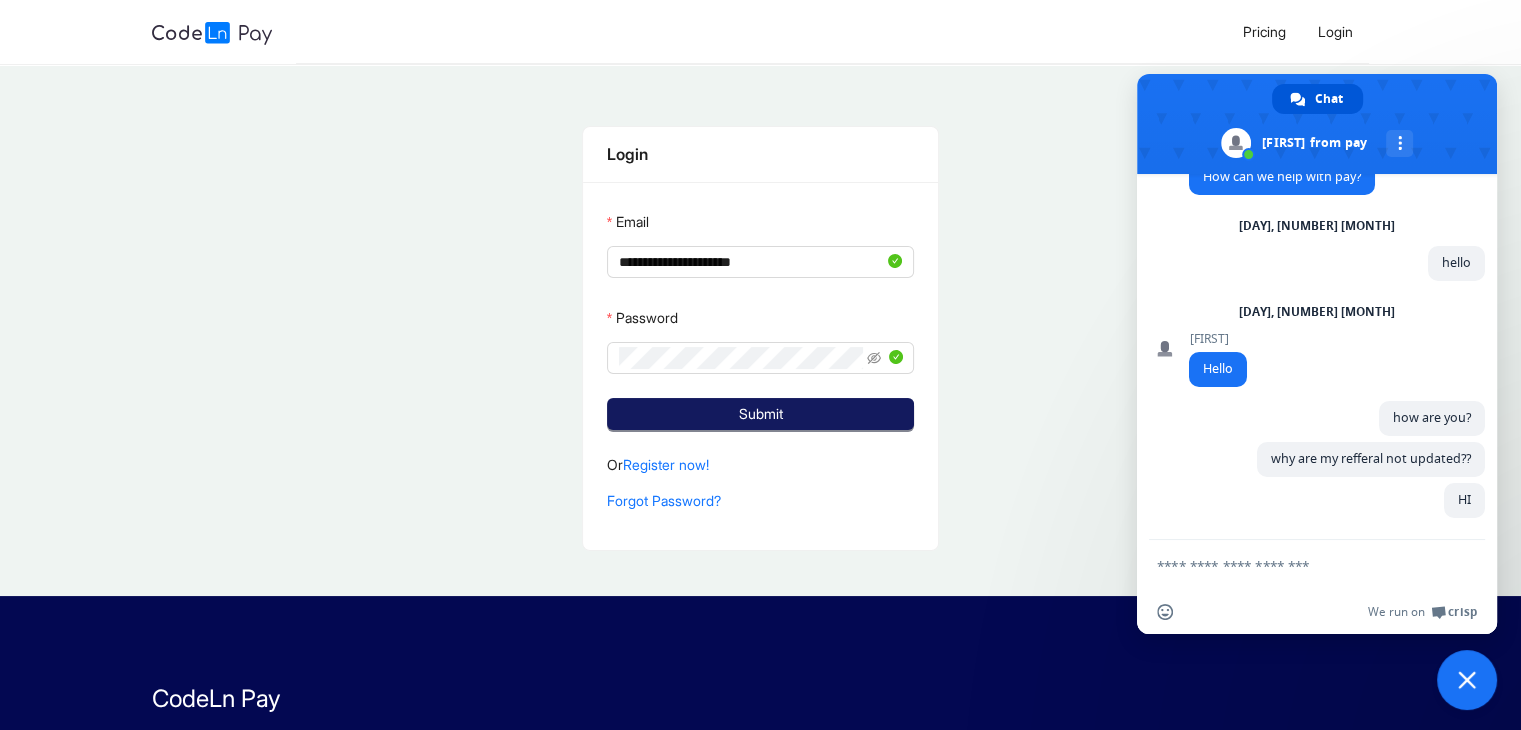 click on "Submit" 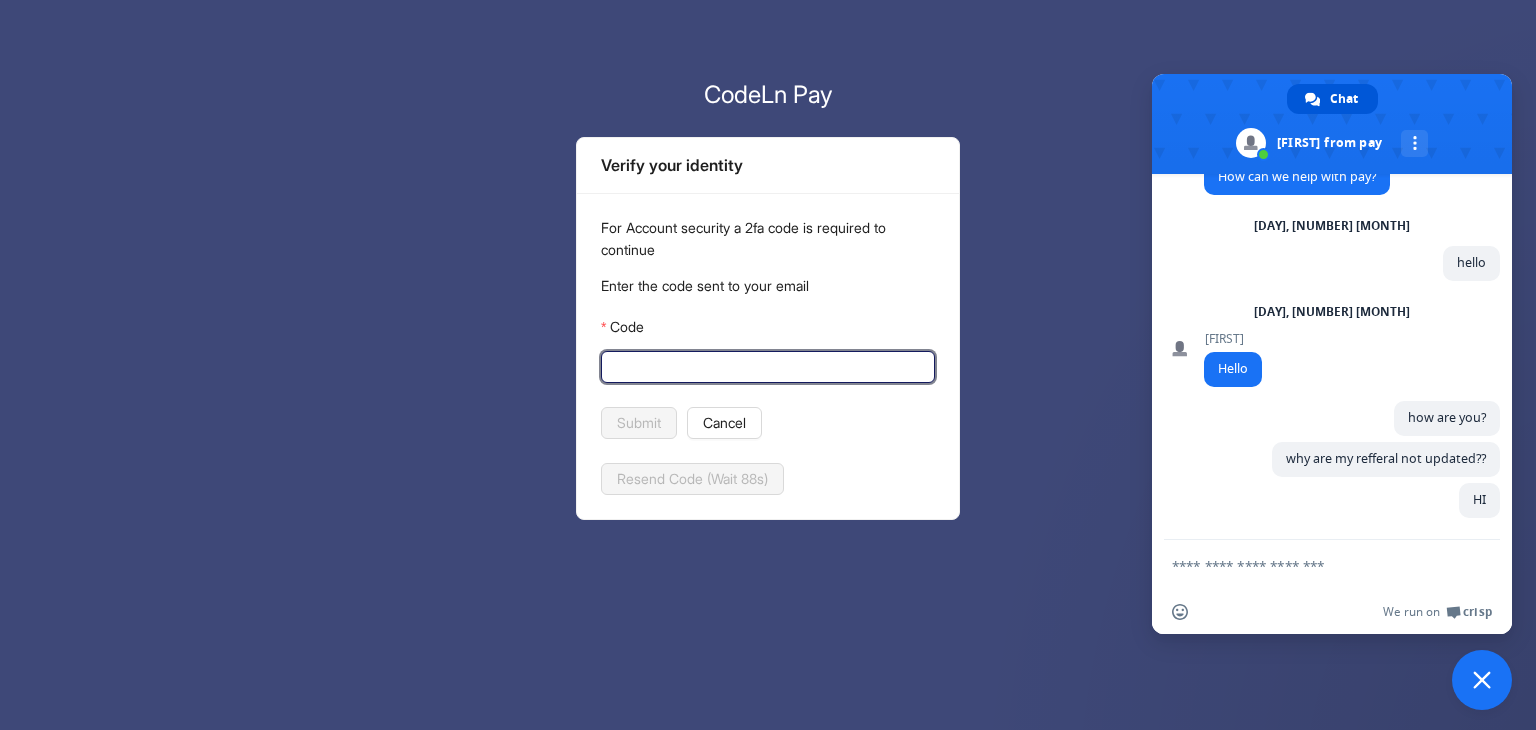 click on "Code" at bounding box center (766, 367) 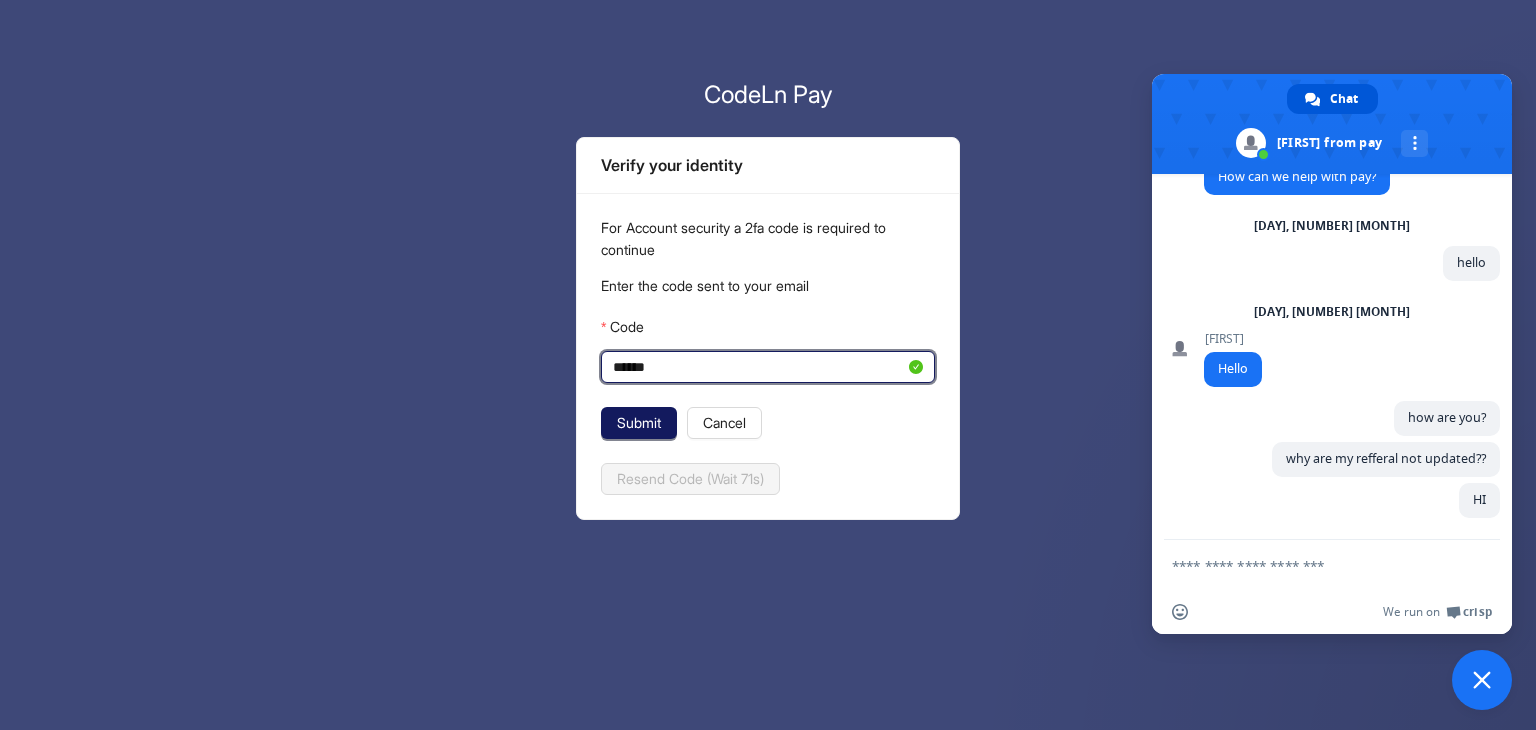 type on "******" 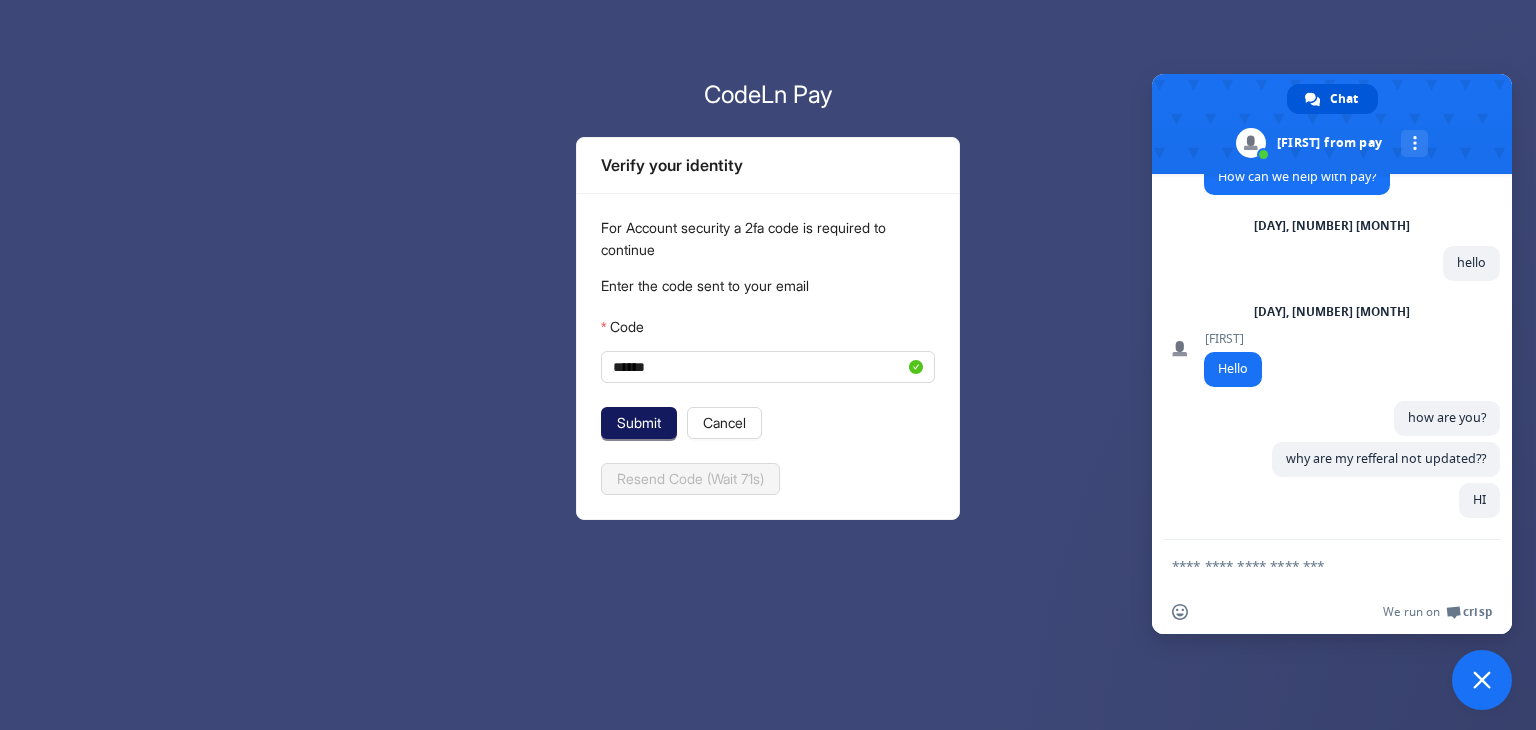 click on "Submit" 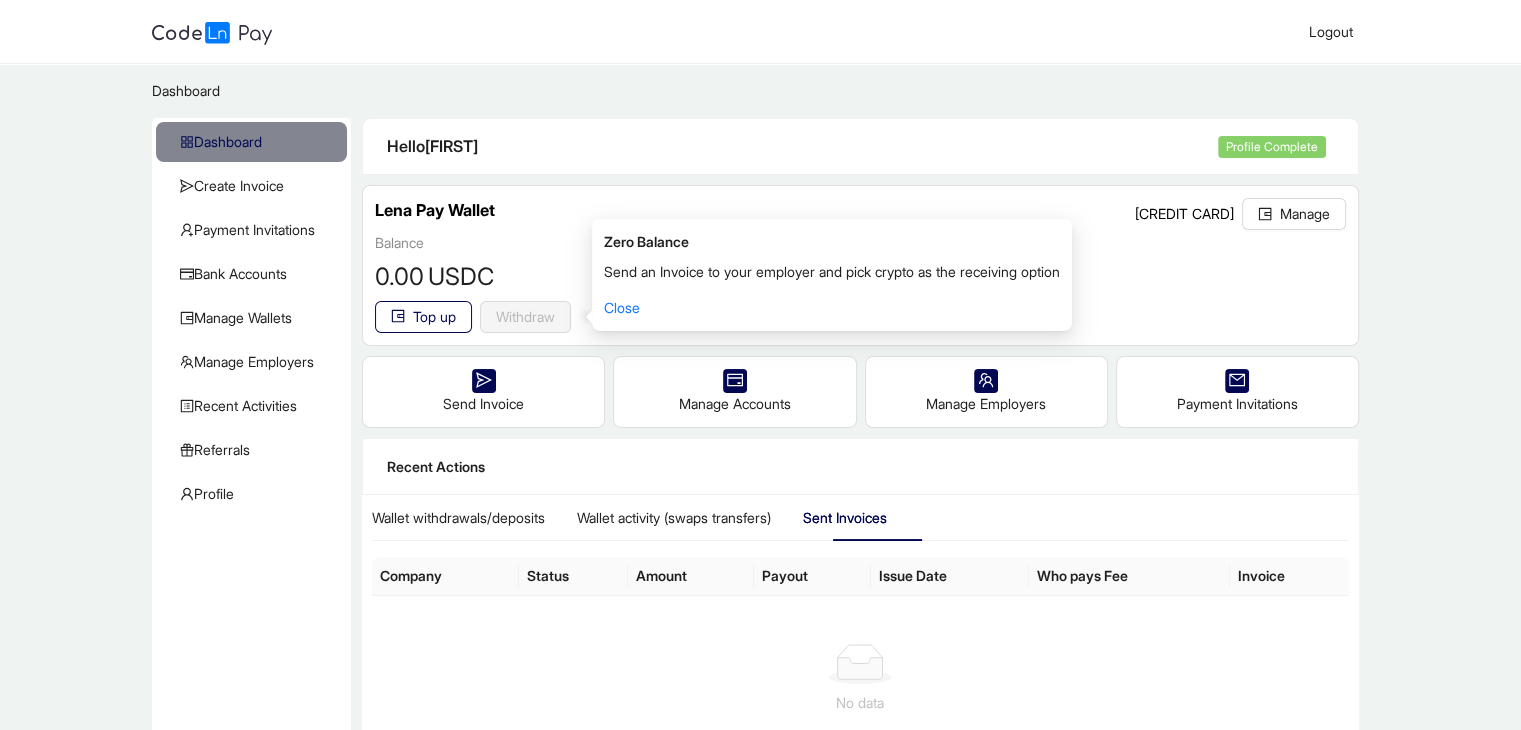 click on "Send an Invoice to your employer and pick crypto as the receiving option Close" 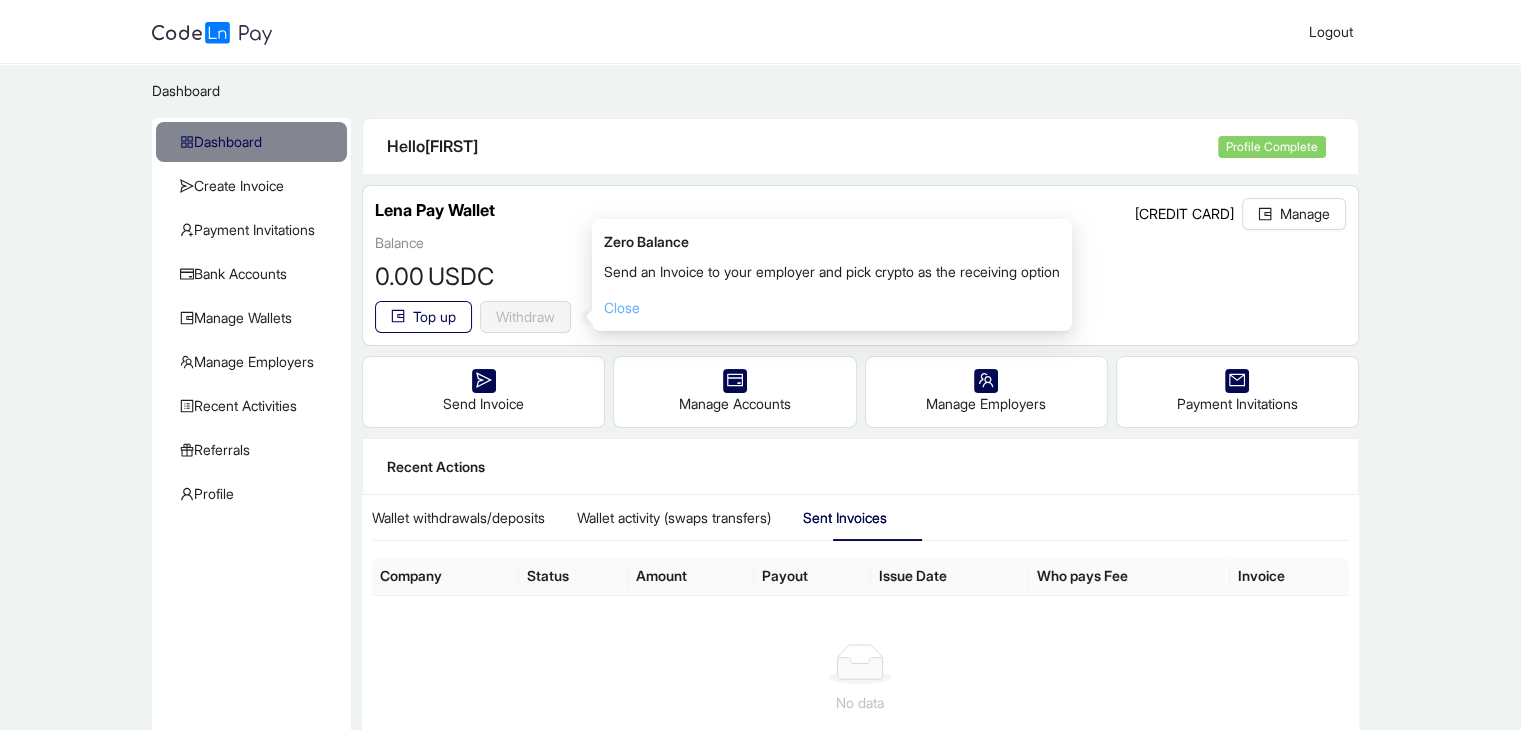 click on "Close" 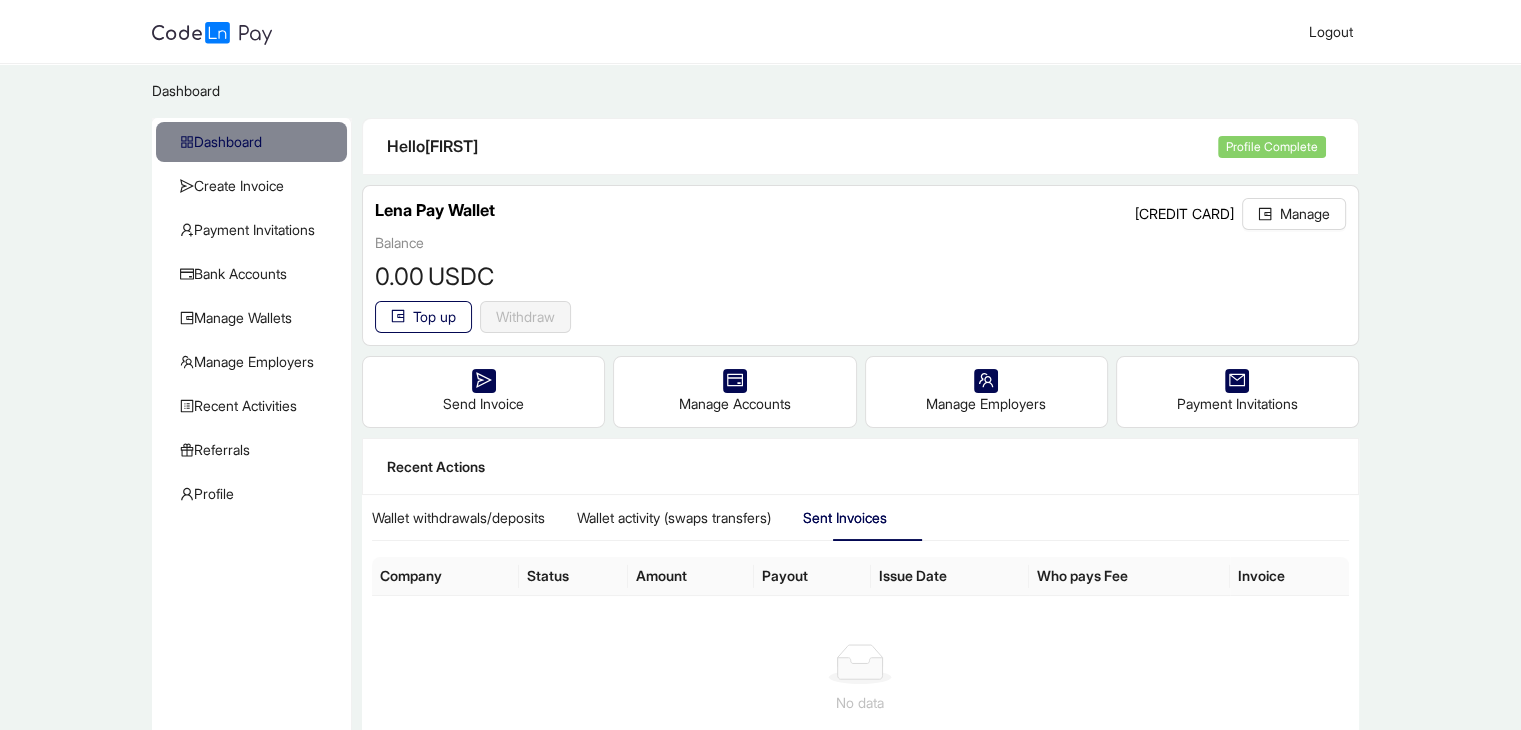 click on "Dashboard" 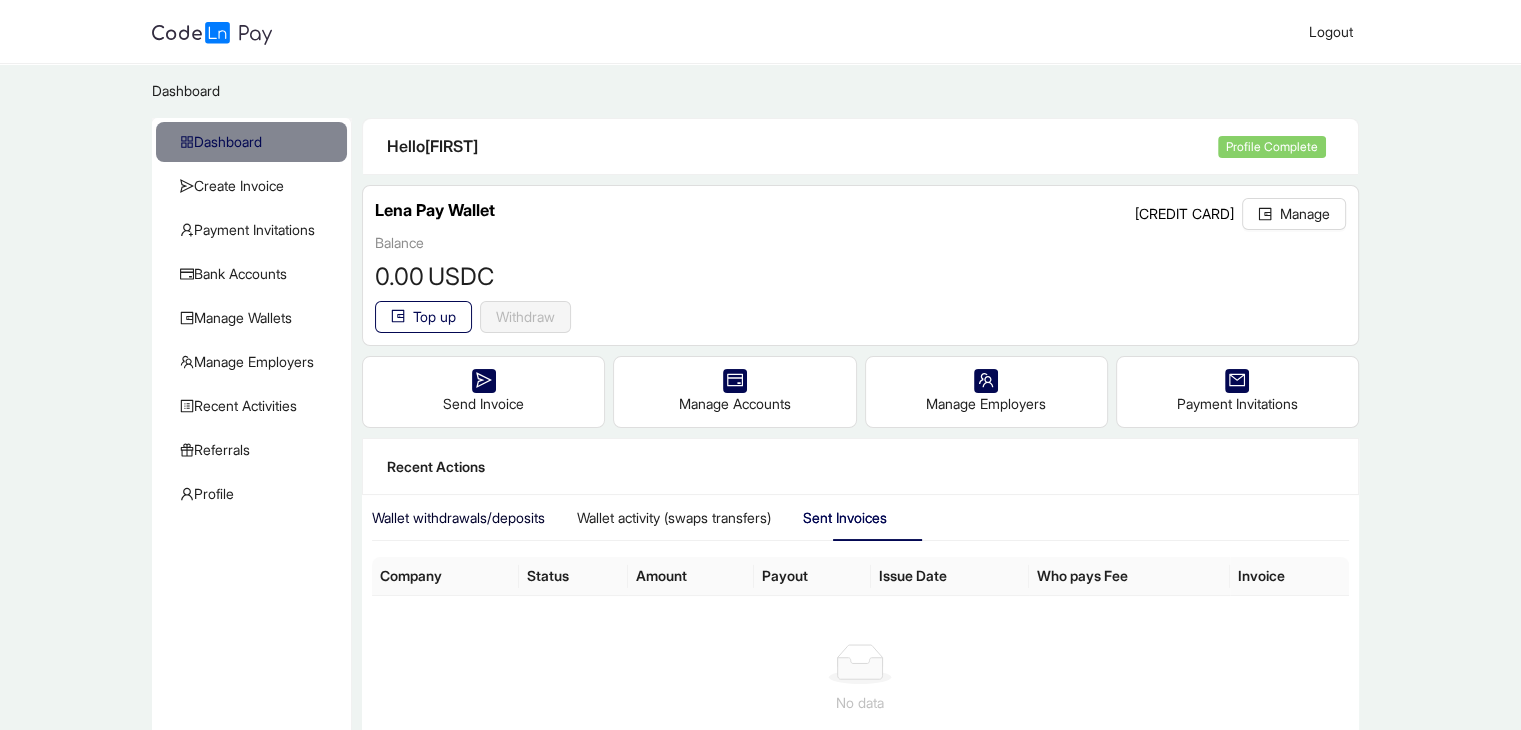 click on "Wallet  withdrawals/deposits" at bounding box center [458, 518] 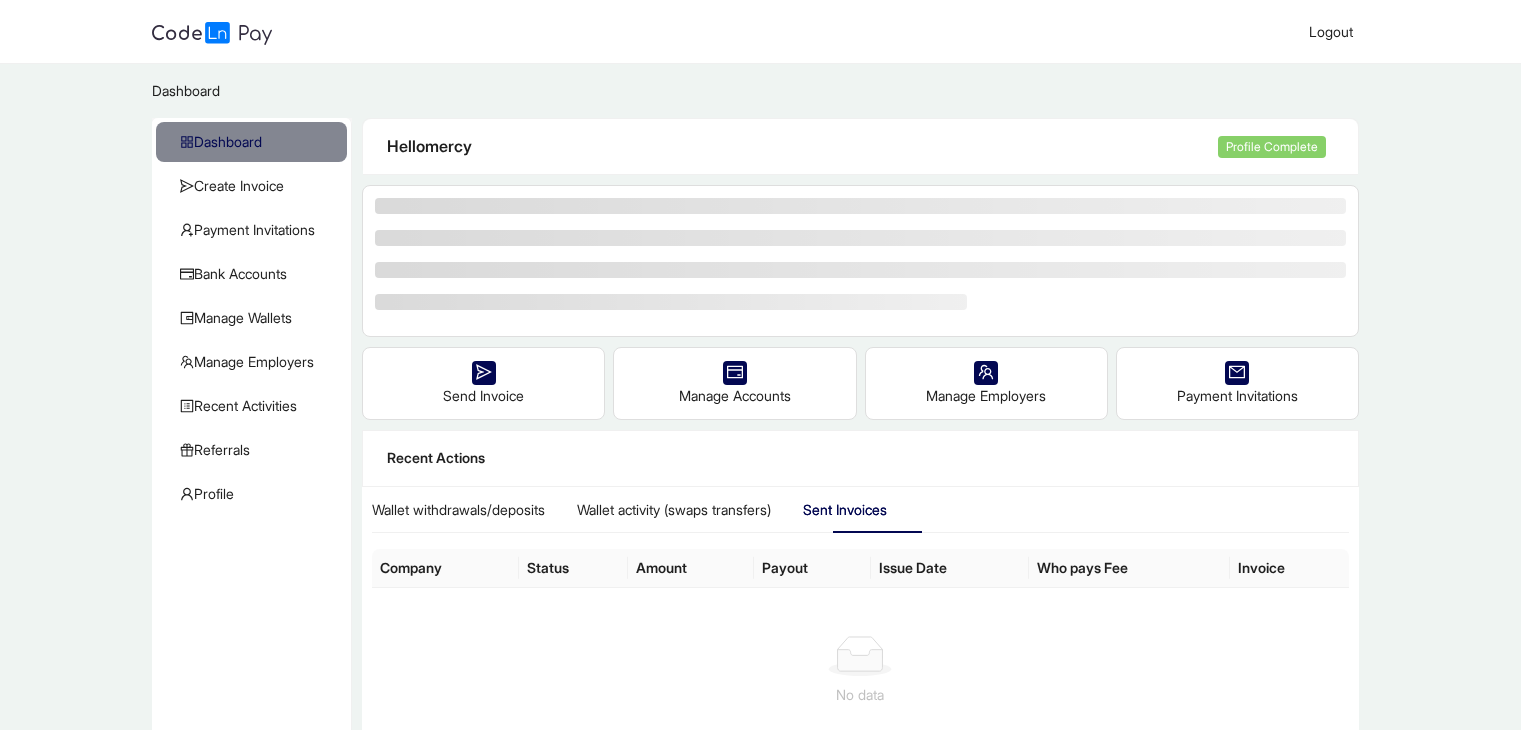 scroll, scrollTop: 0, scrollLeft: 0, axis: both 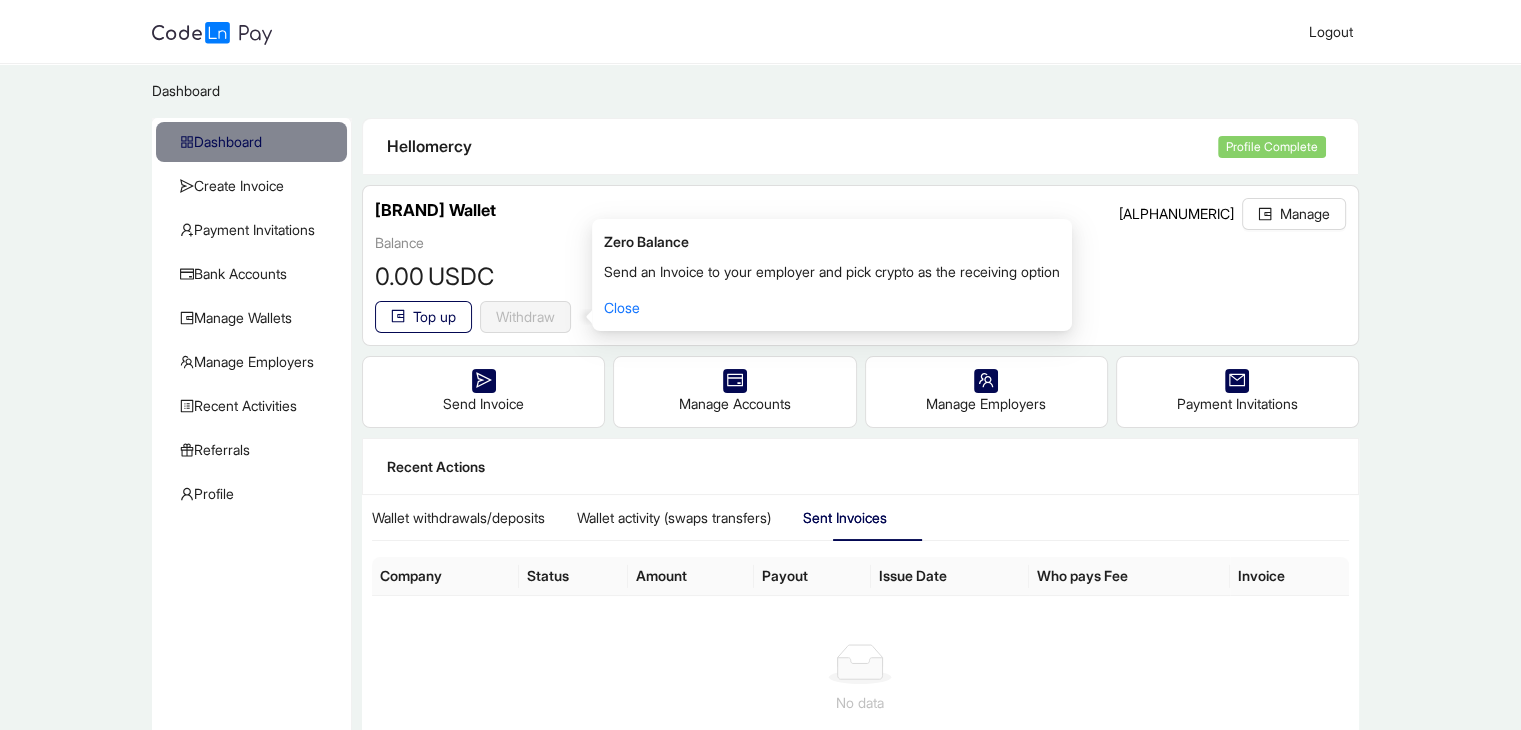 click on "Send an Invoice to your employer and pick crypto as the receiving option Close" 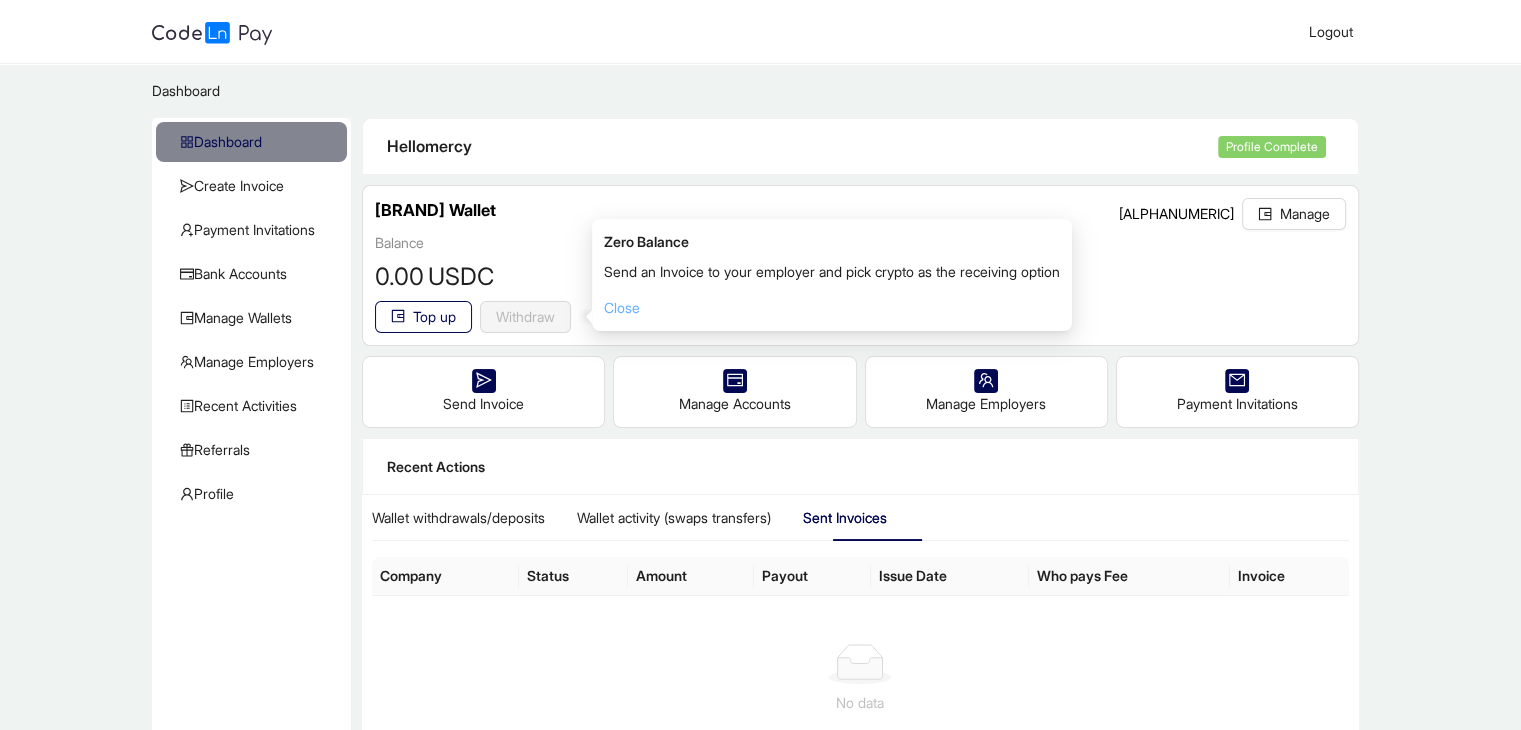 click on "Close" 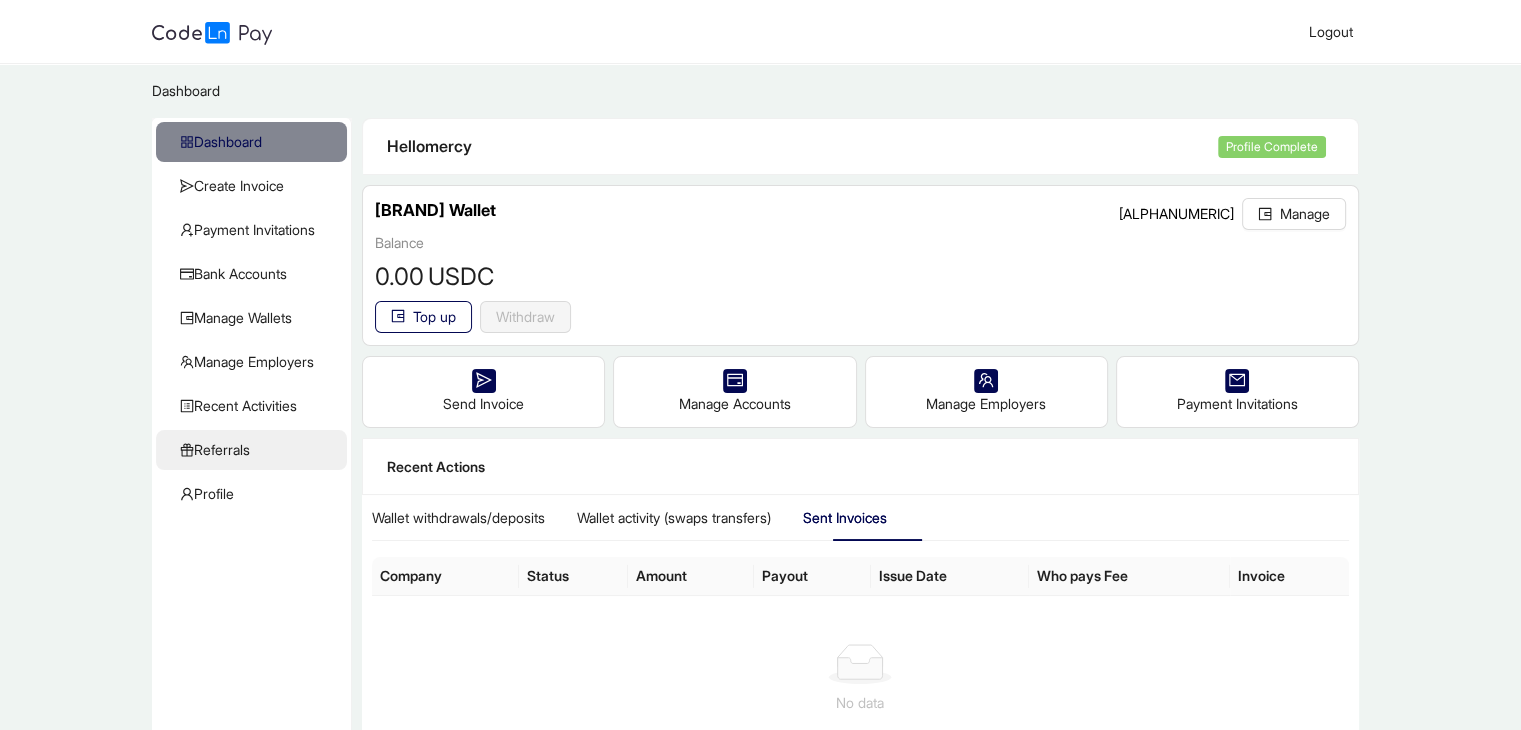 click on "Referrals" 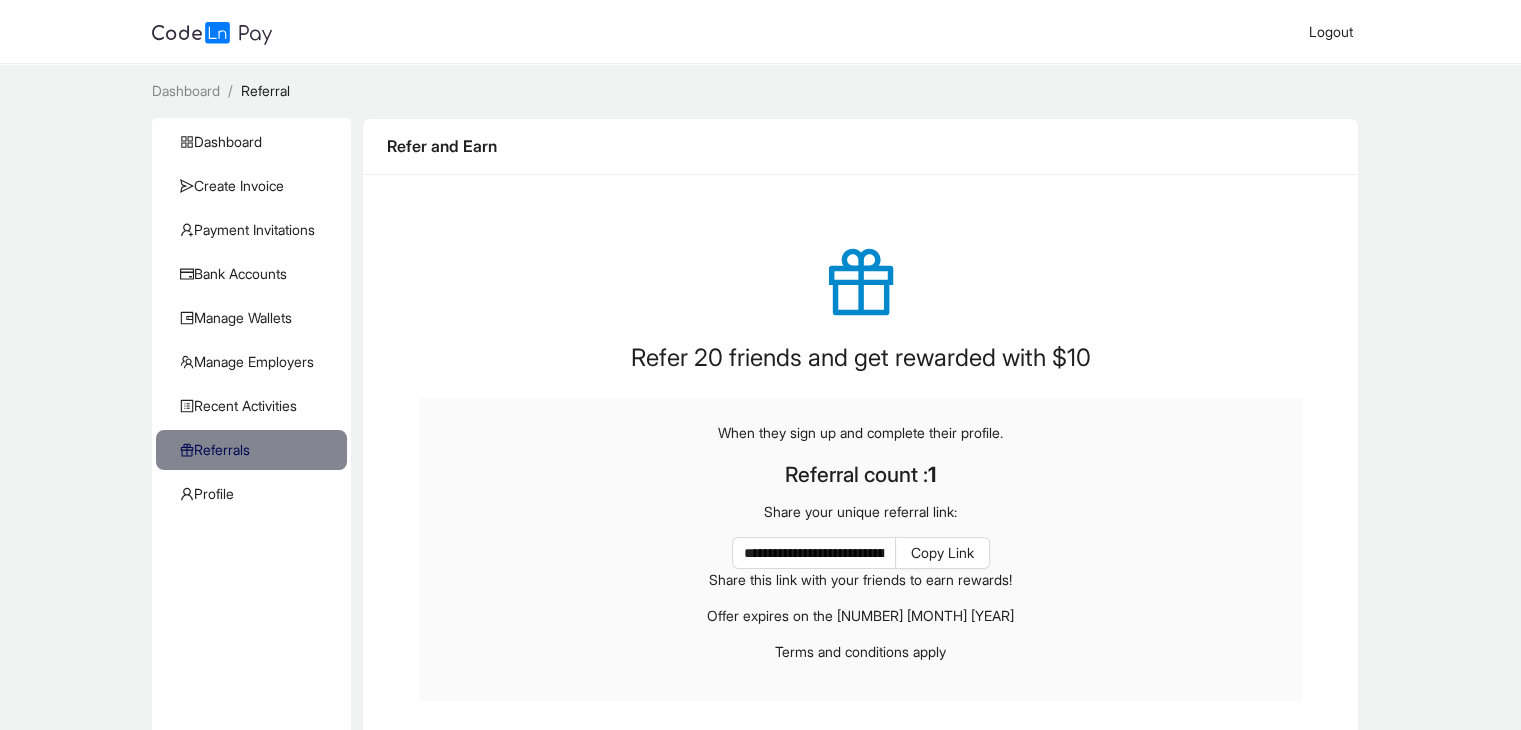 click on "Dashboard   Create Invoice   Payment Invitations   Bank Accounts   Manage Wallets   Manage Employers   Recent Activities   KYC   Referrals   Profile" 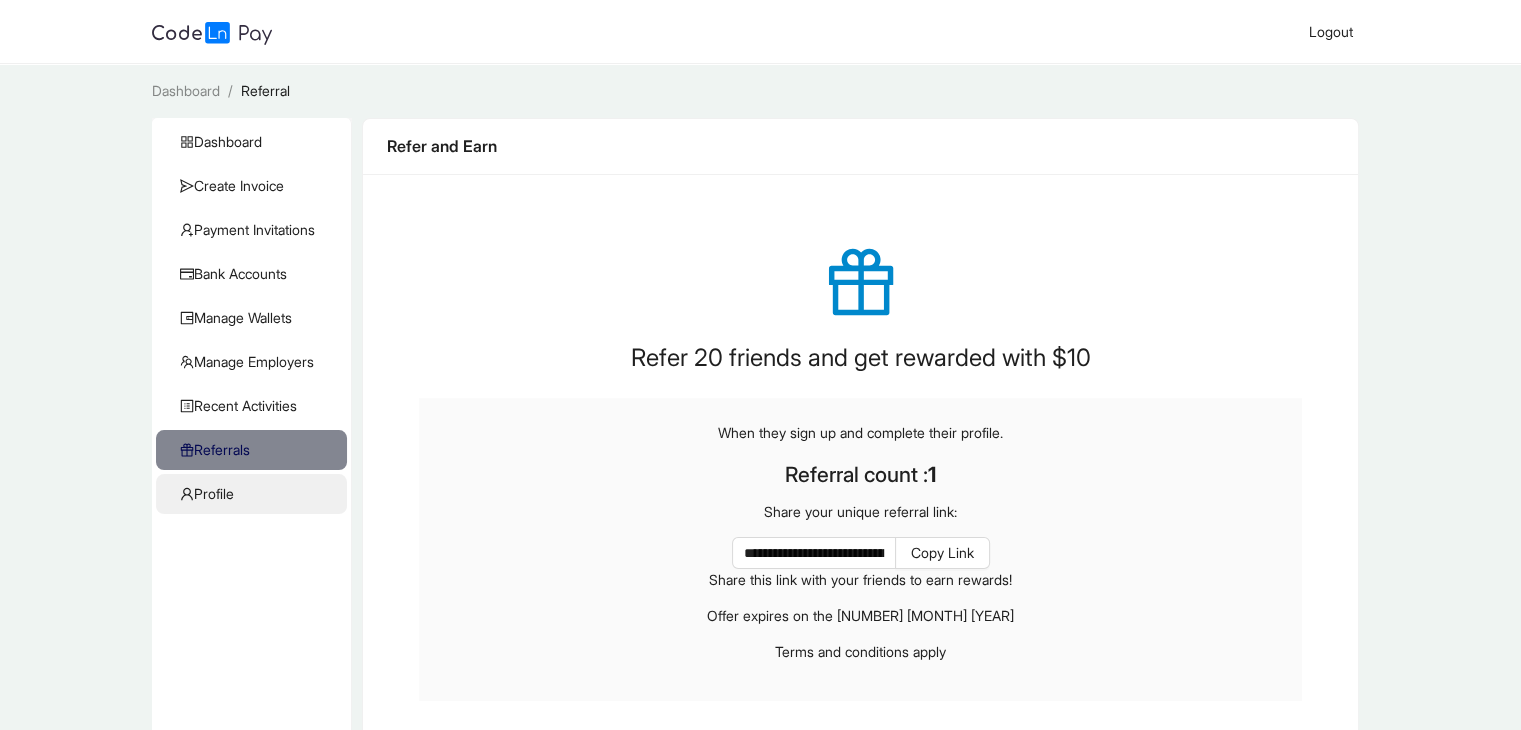 click on "Profile" 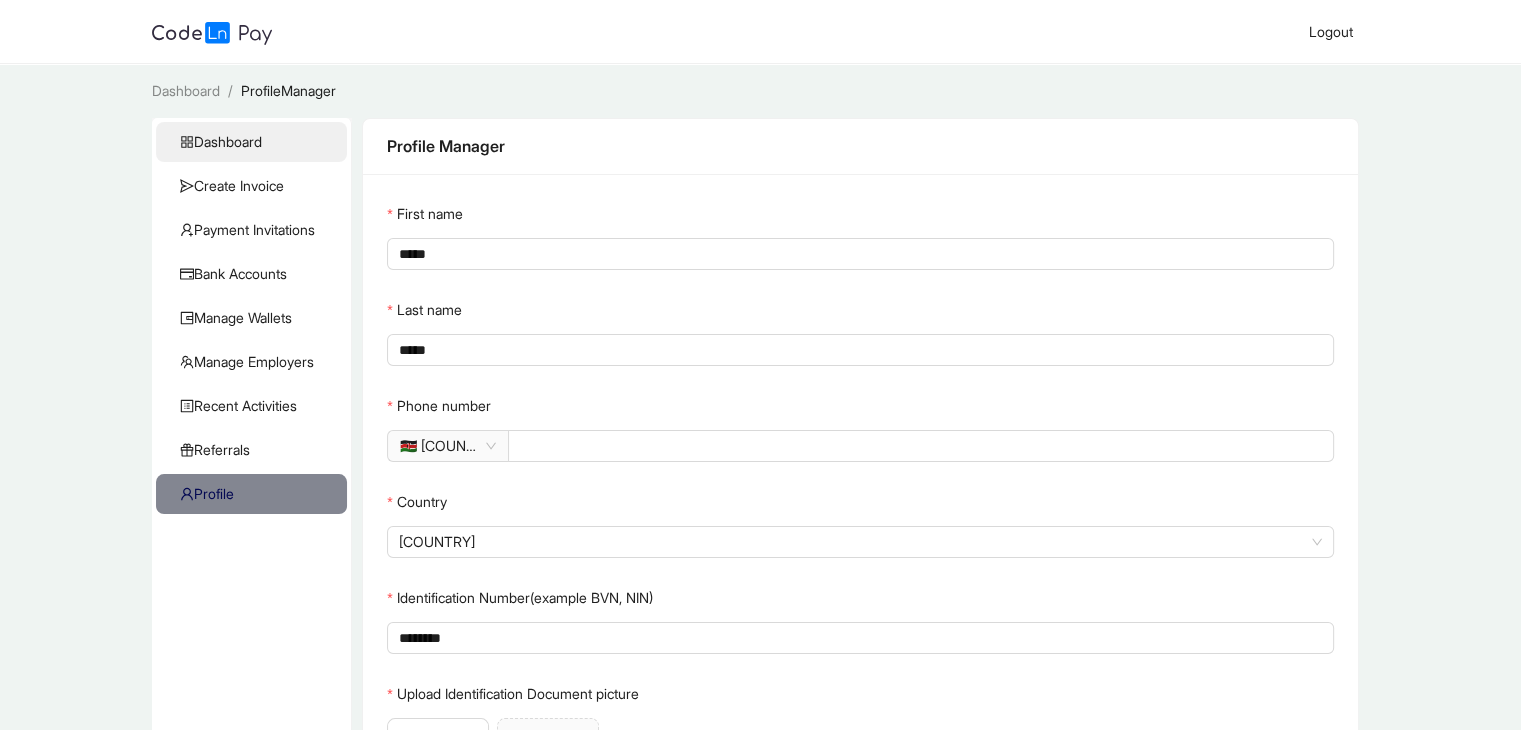 click on "Dashboard" 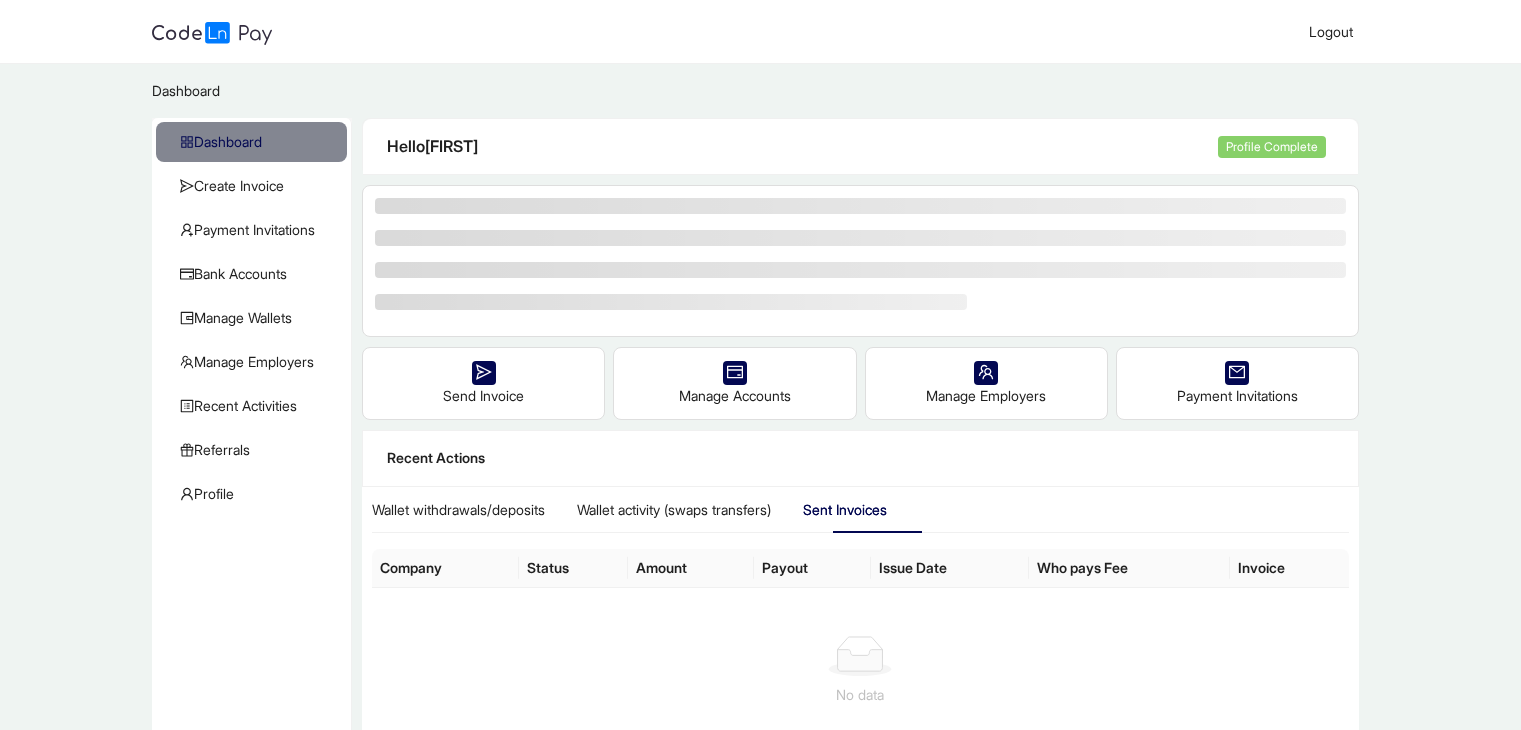 scroll, scrollTop: 0, scrollLeft: 0, axis: both 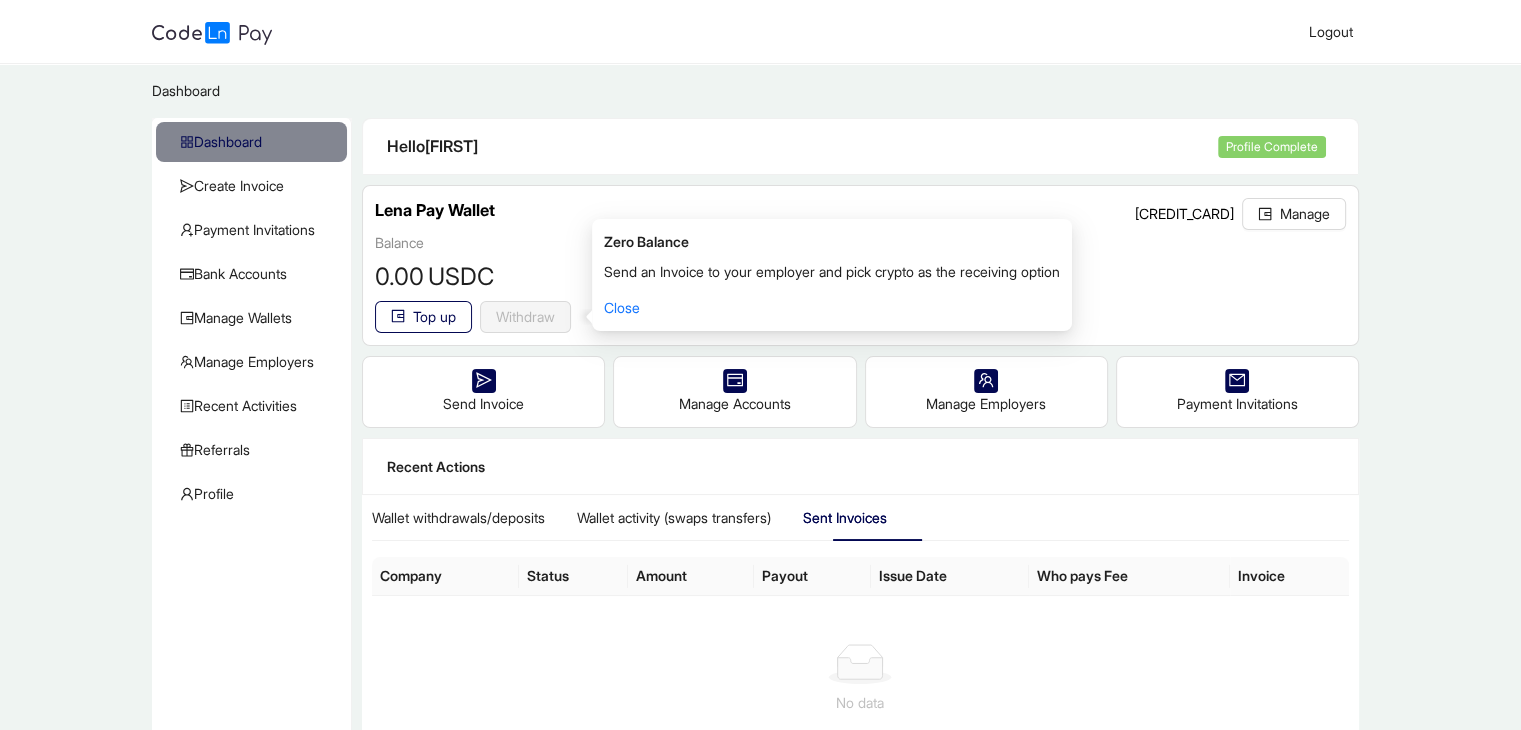 click on "Send an Invoice to your employer and pick crypto as the receiving option Close" 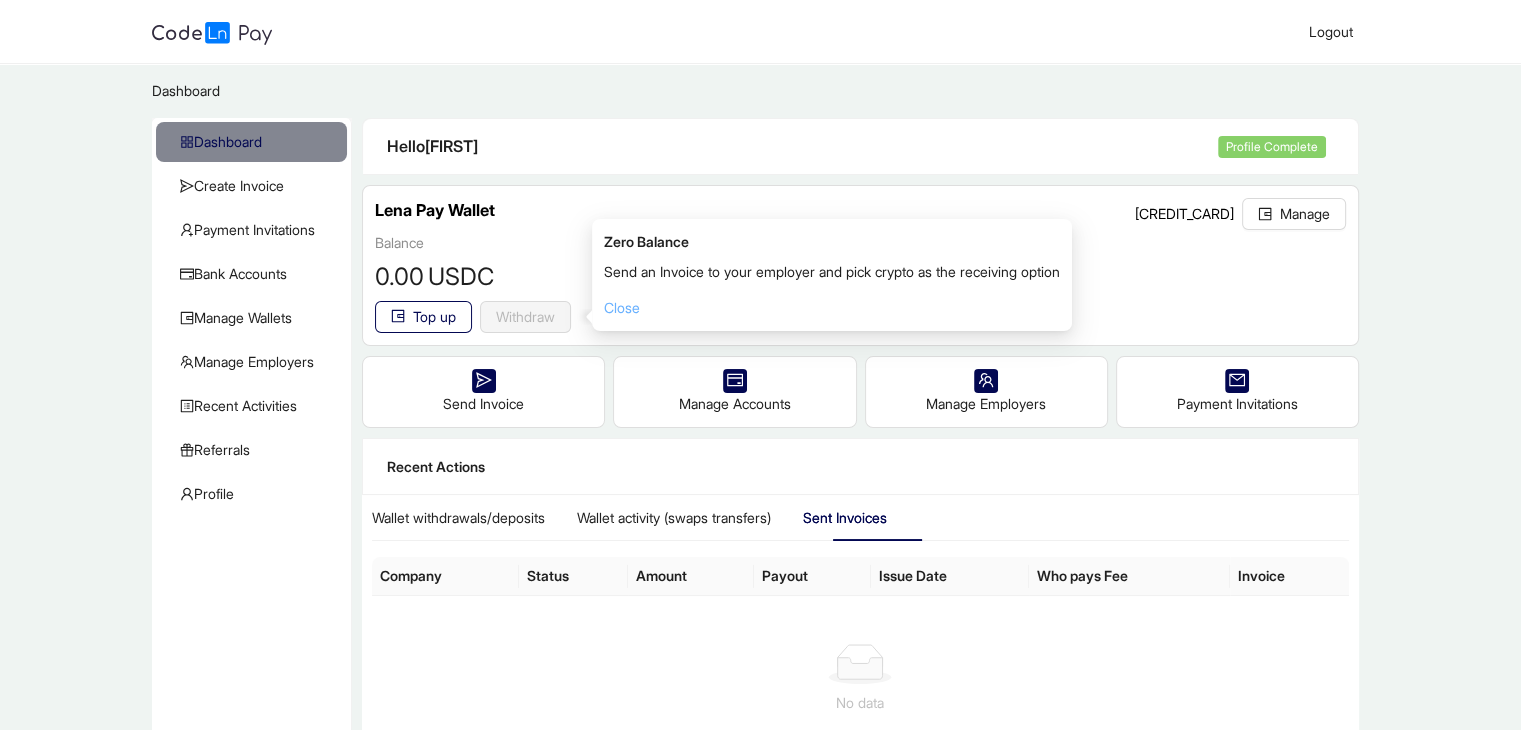 click on "Close" 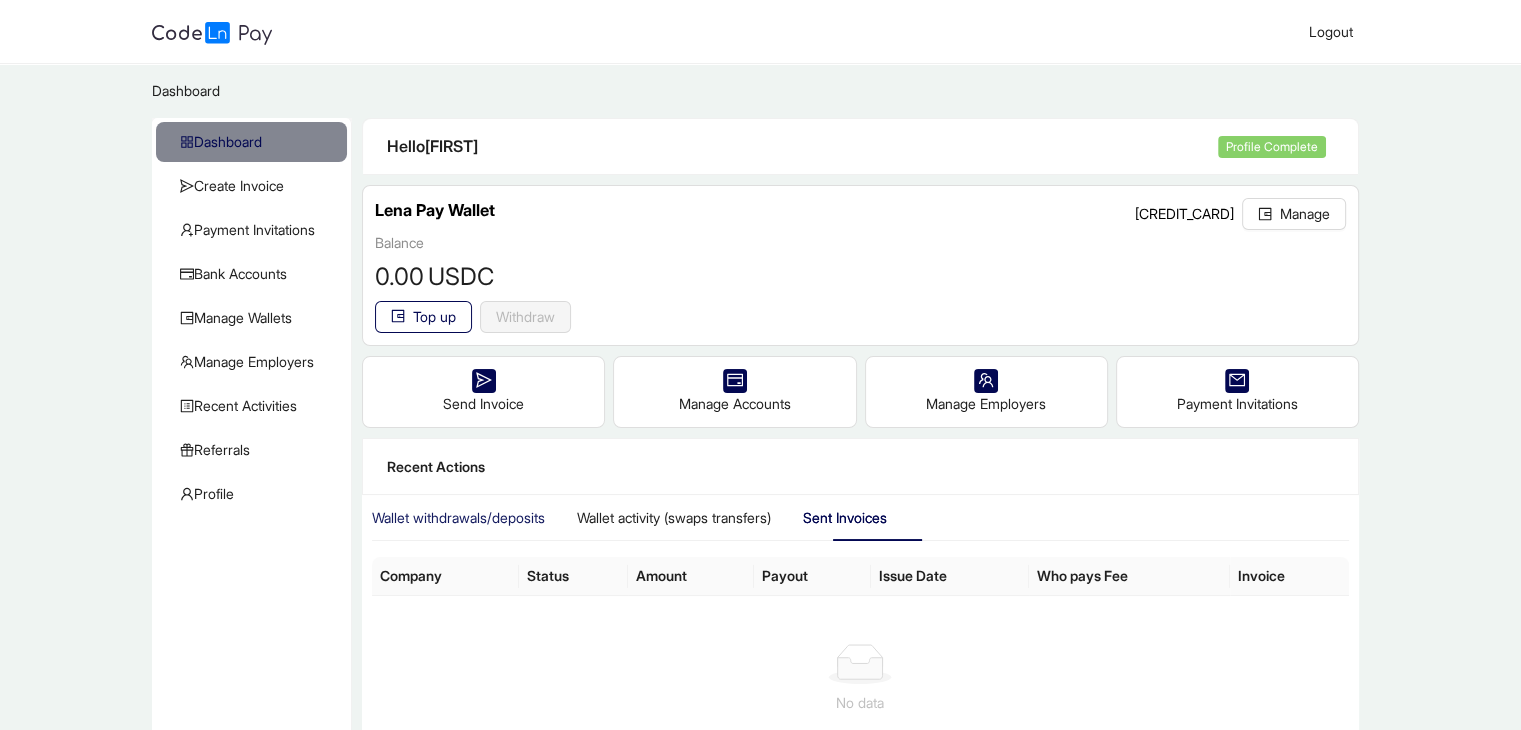click on "Wallet  withdrawals/deposits" 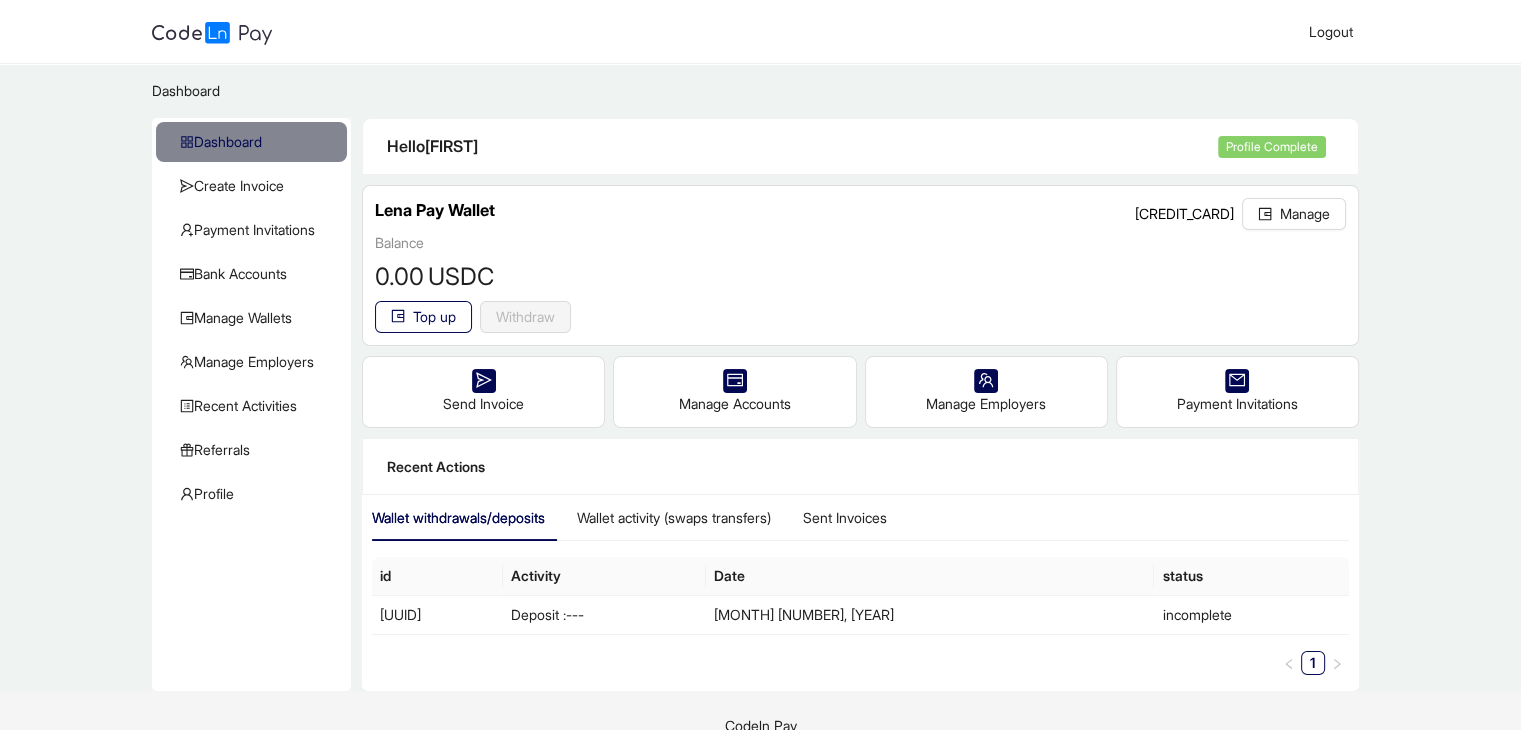 click at bounding box center (212, 33) 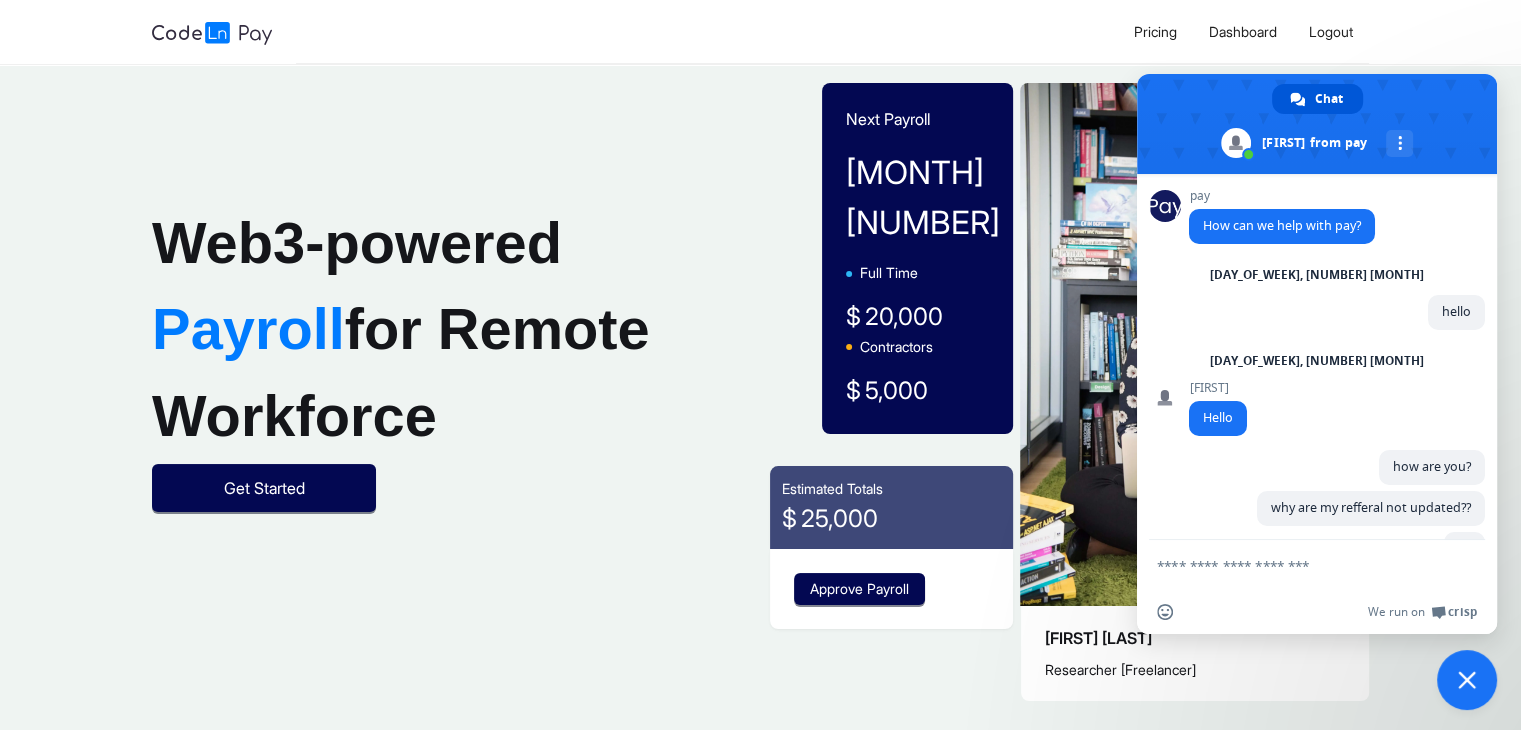 click on "Web3-powered    Payroll  for Remote Workforce  Get Started" 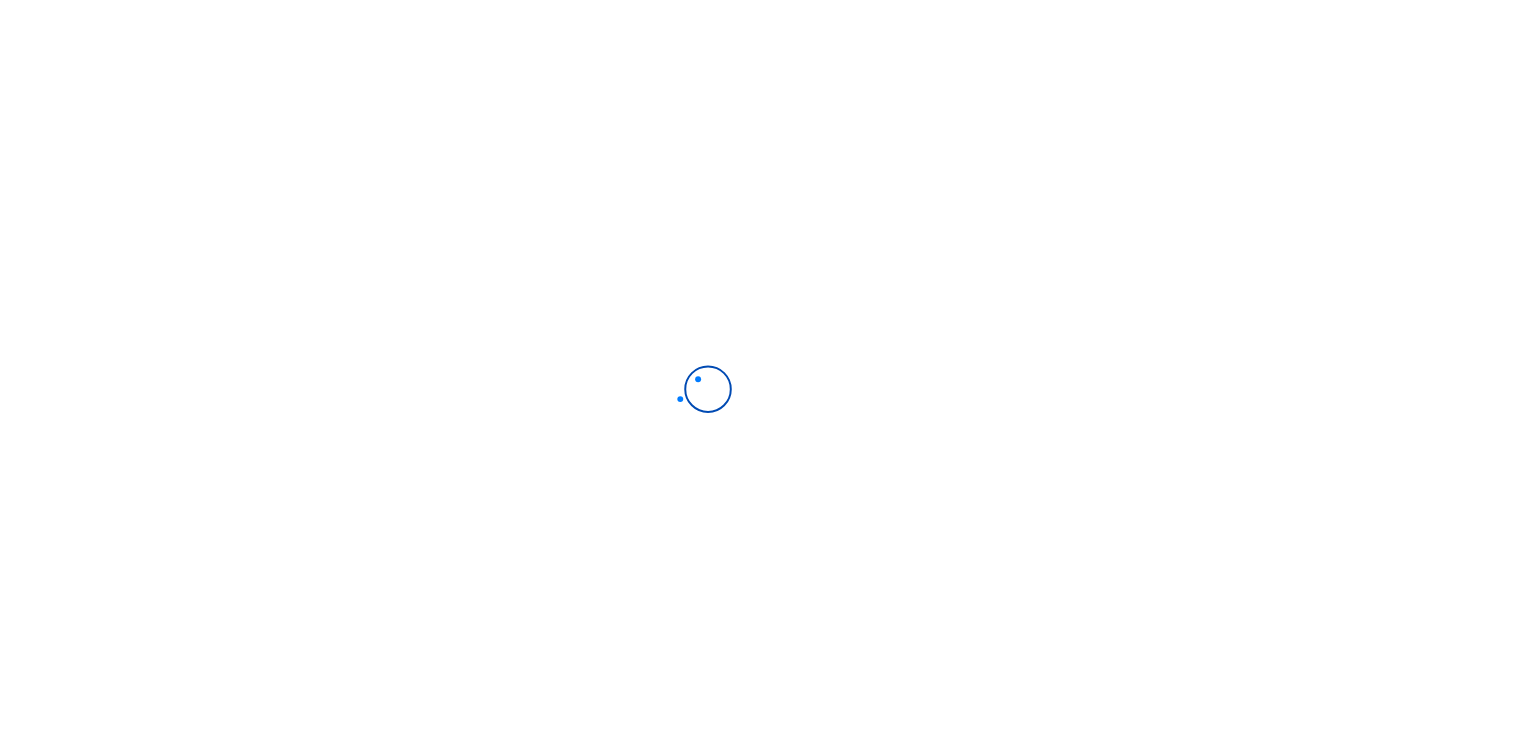 scroll, scrollTop: 0, scrollLeft: 0, axis: both 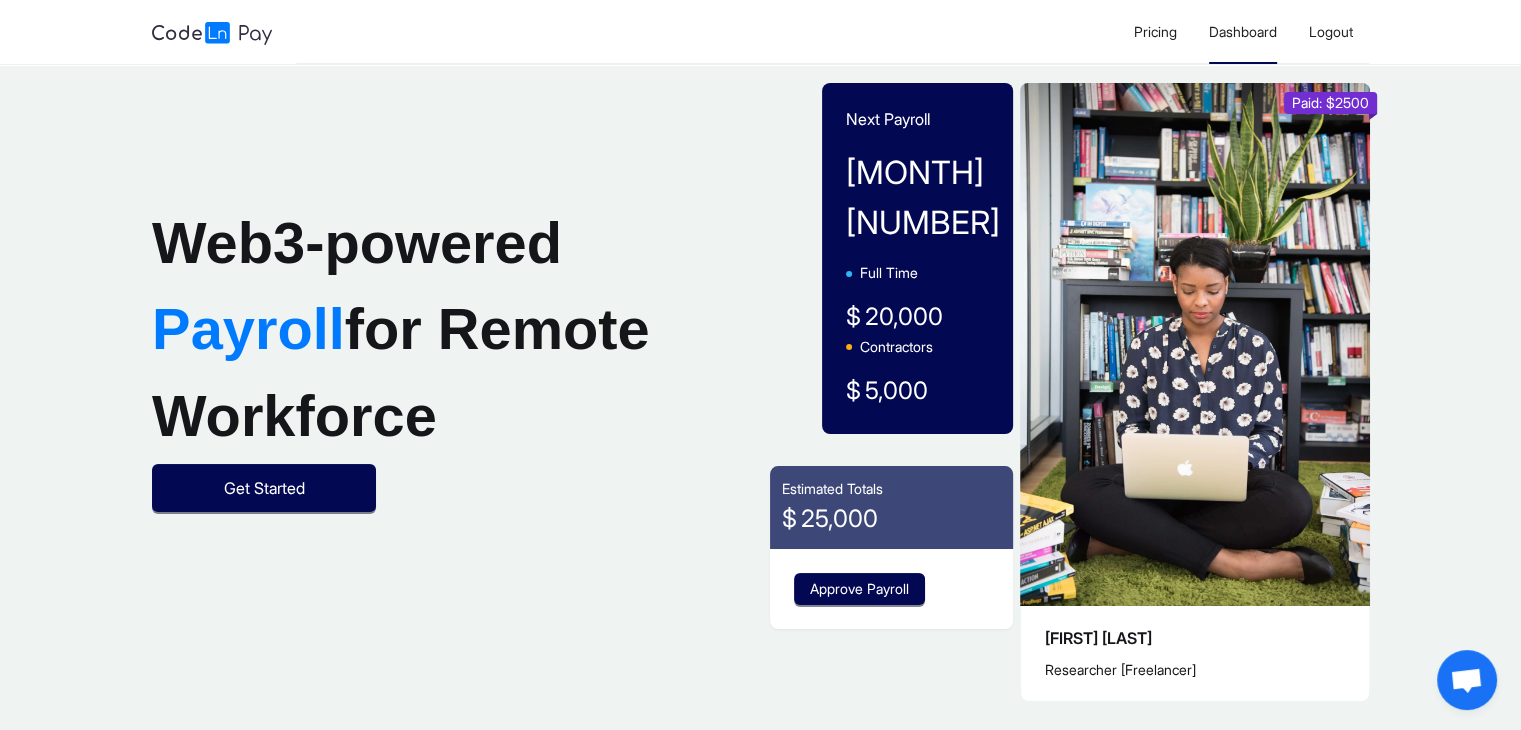 click on "Dashboard" 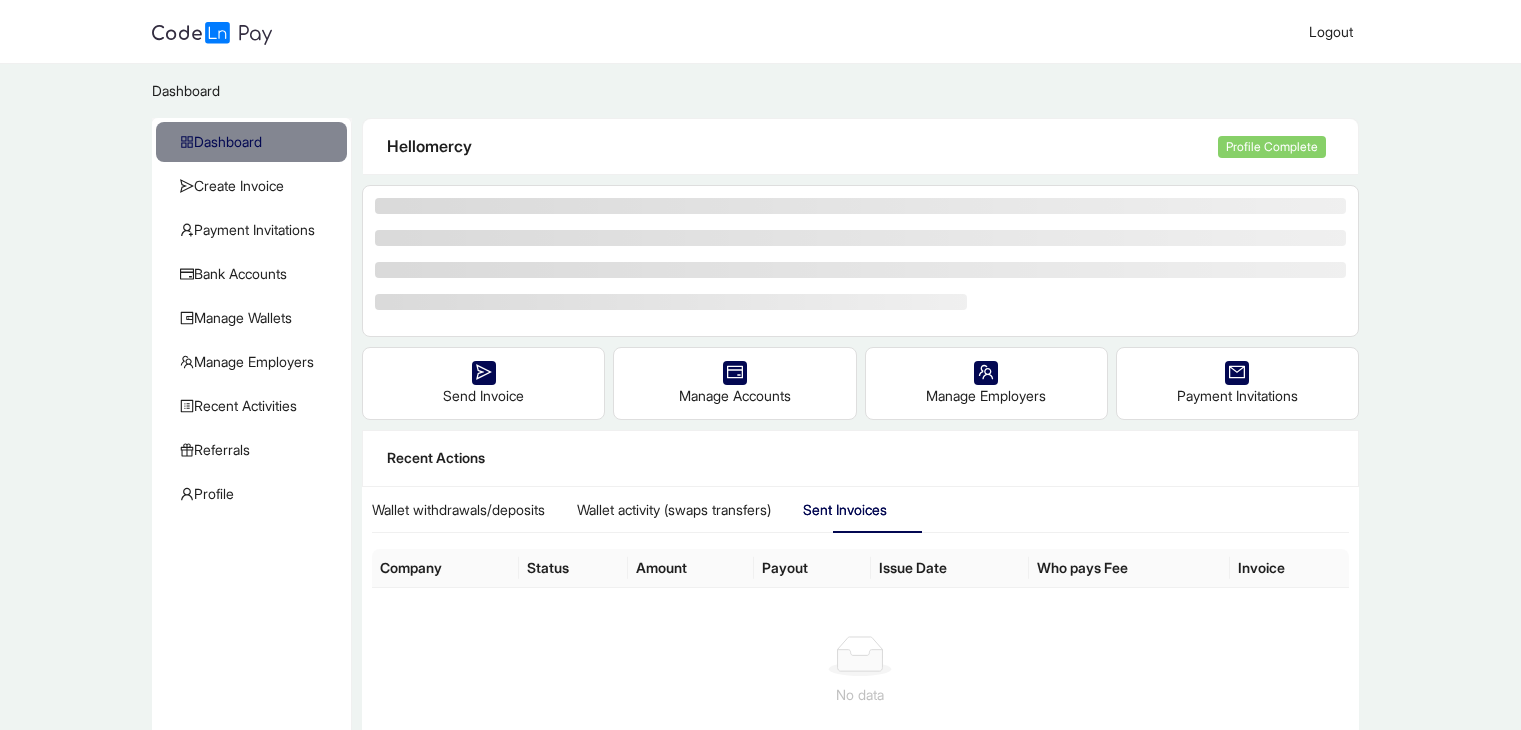 scroll, scrollTop: 0, scrollLeft: 0, axis: both 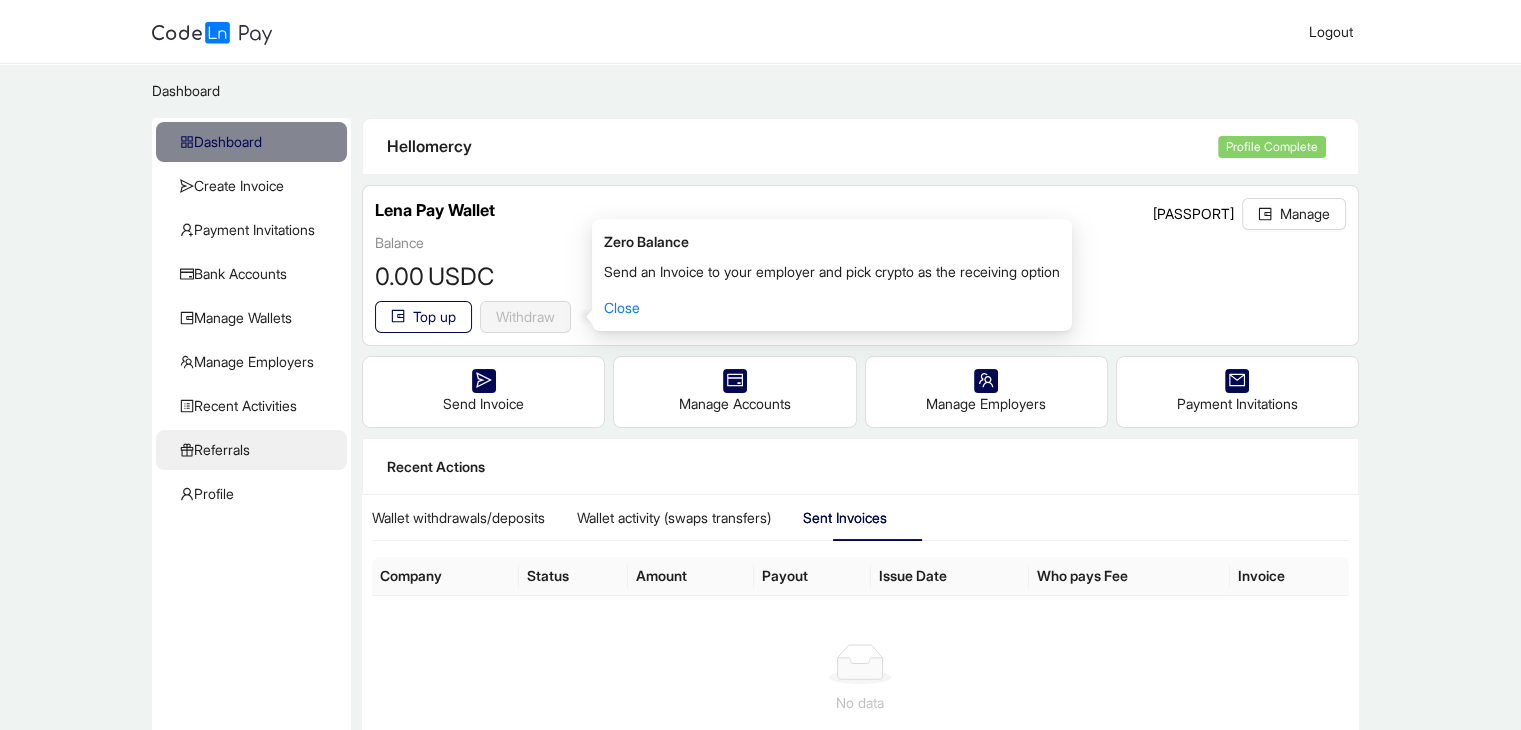 click on "Referrals" 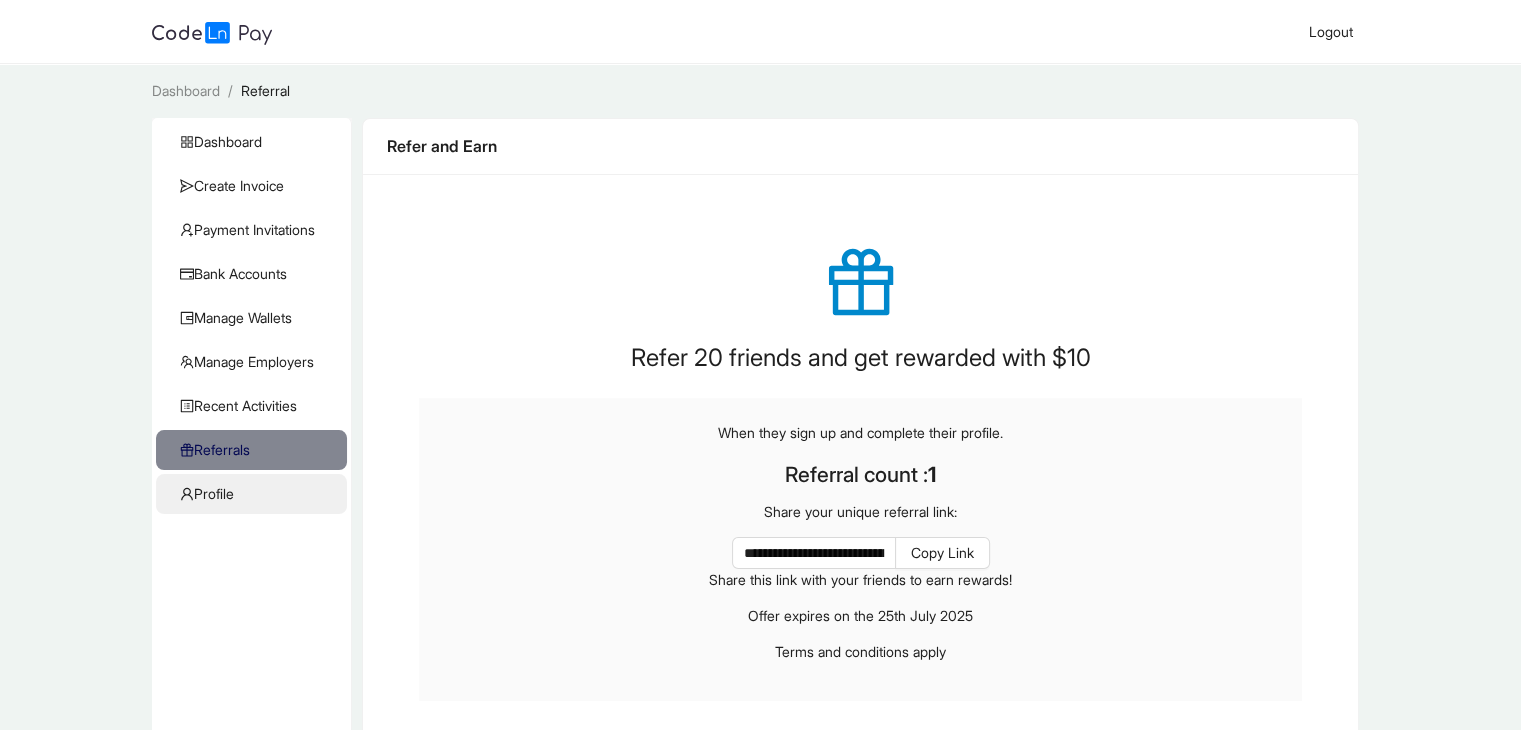 click on "Profile" 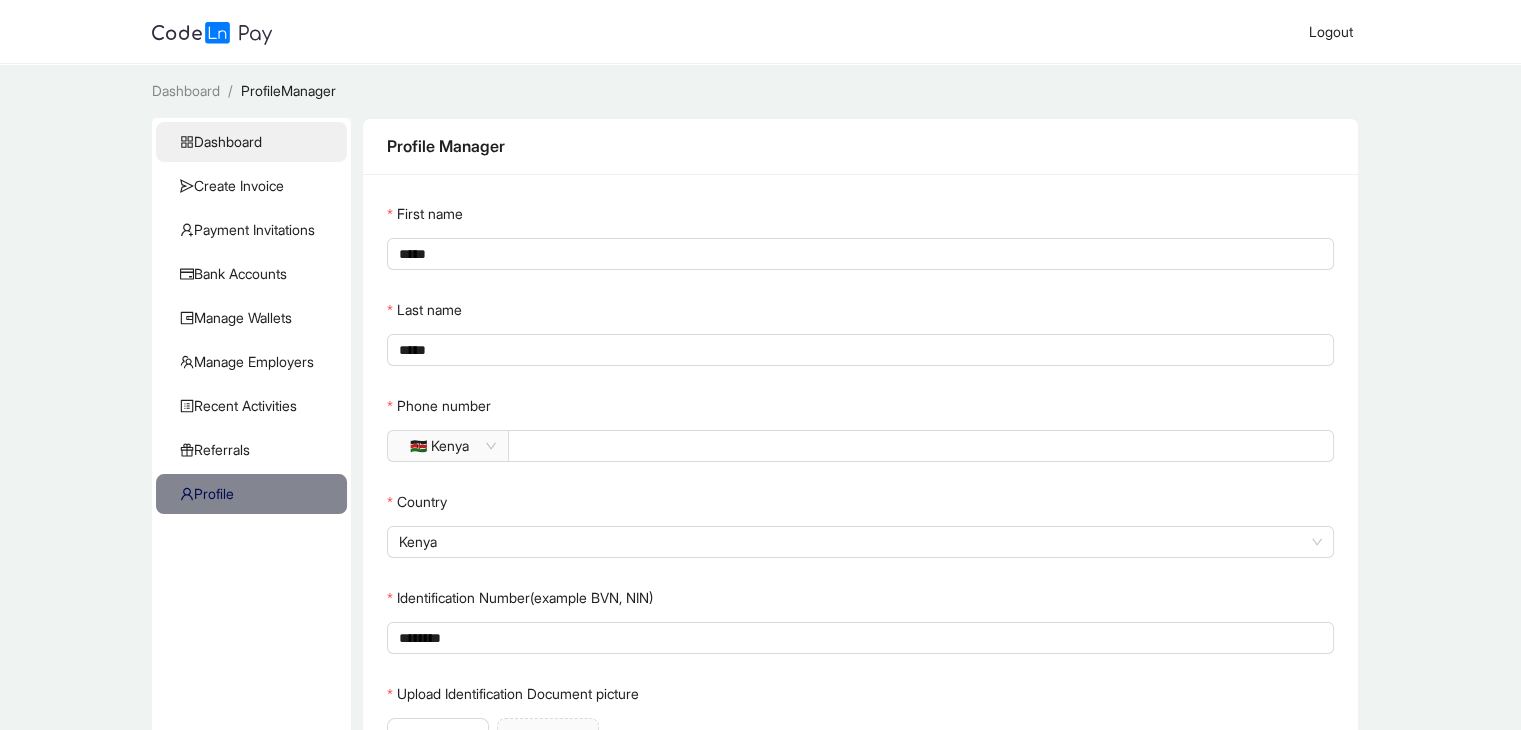 click on "Dashboard" 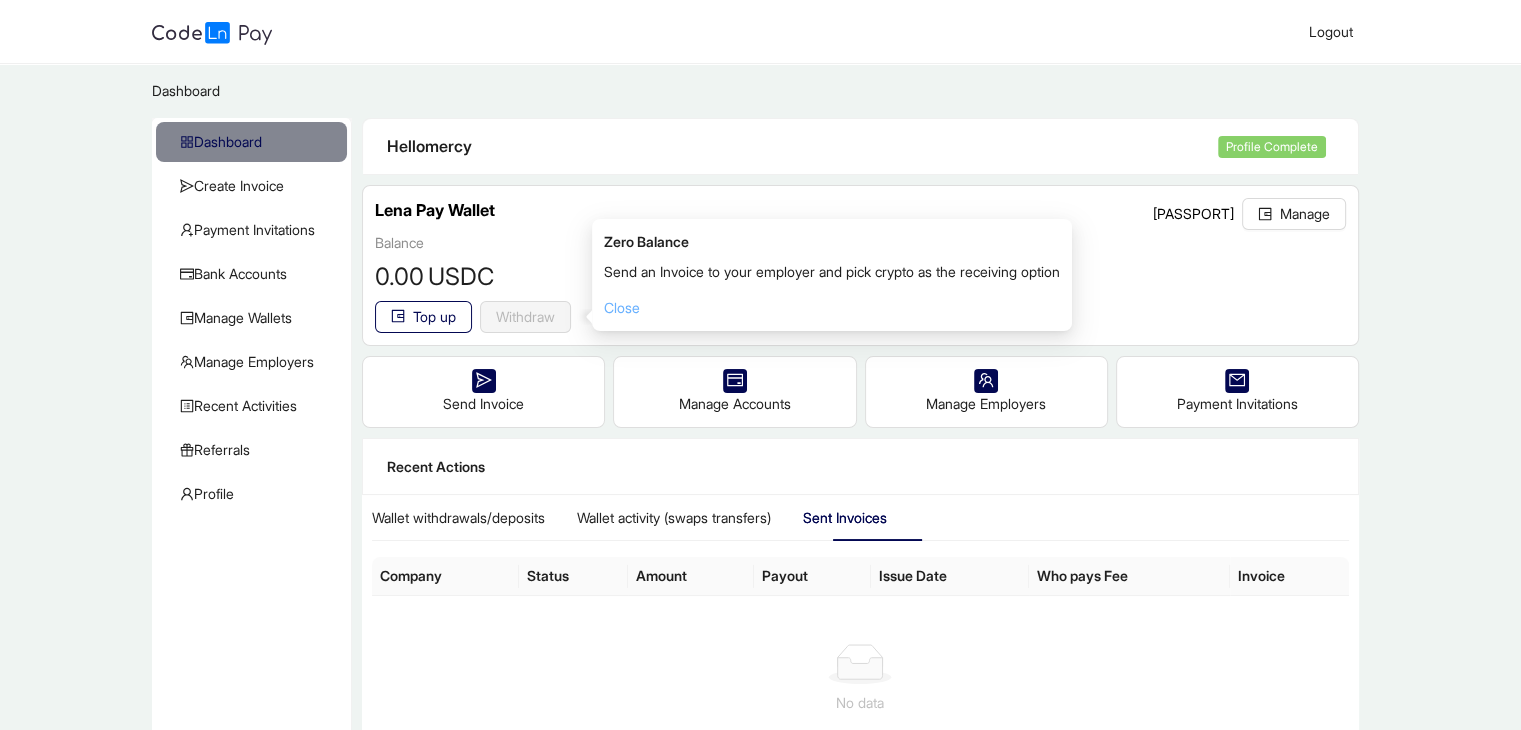 click on "Close" 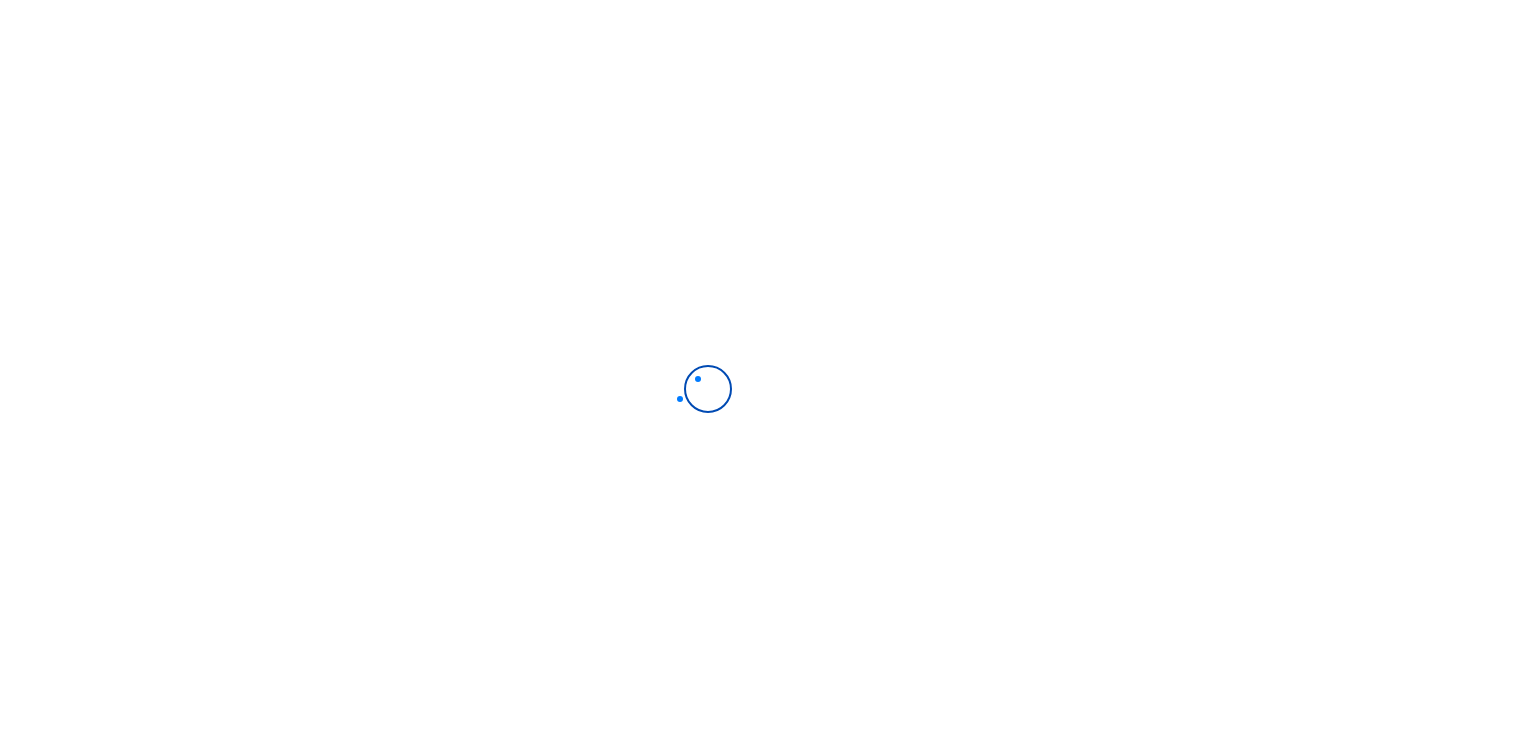 scroll, scrollTop: 0, scrollLeft: 0, axis: both 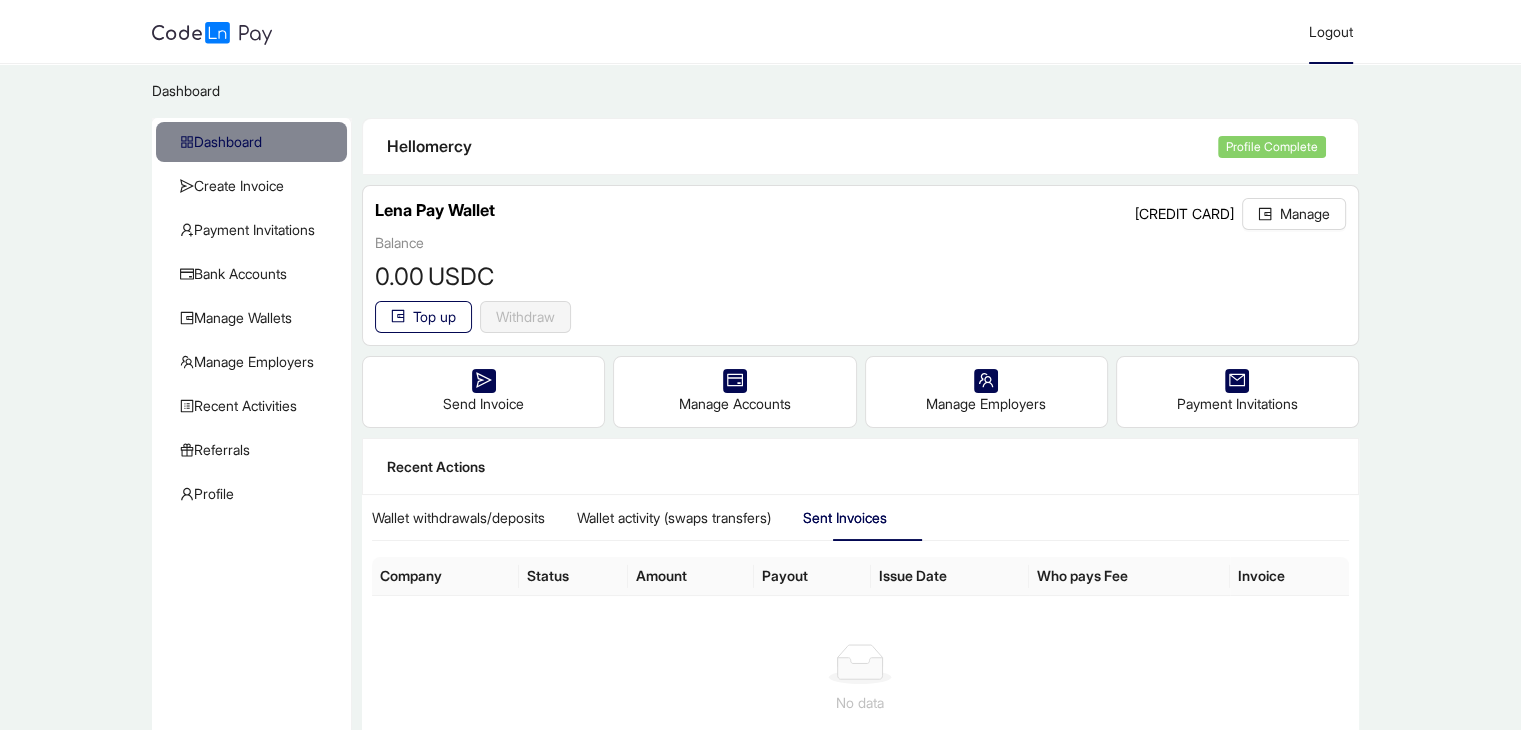 click on "Logout" 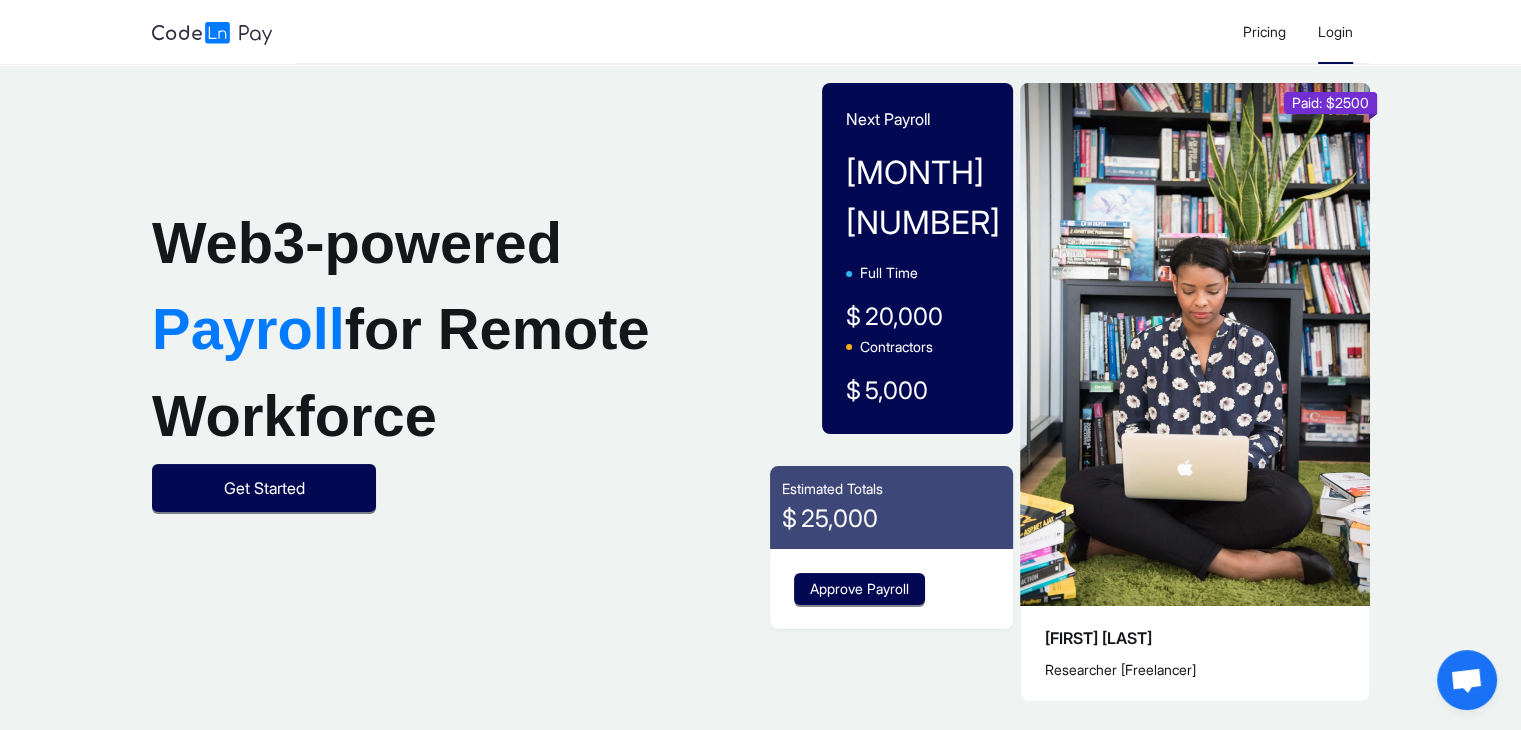 click on "Login" 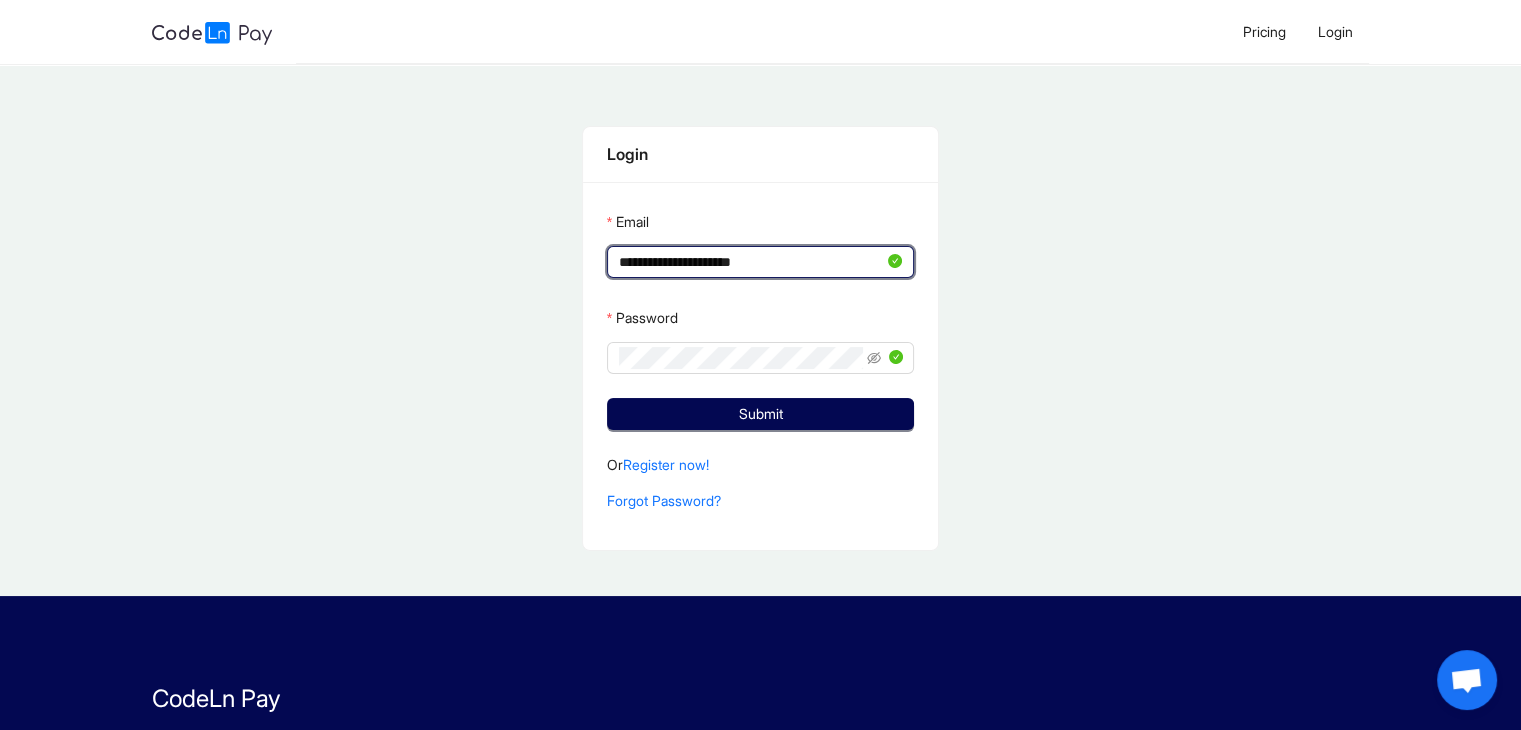 click on "**********" at bounding box center [751, 262] 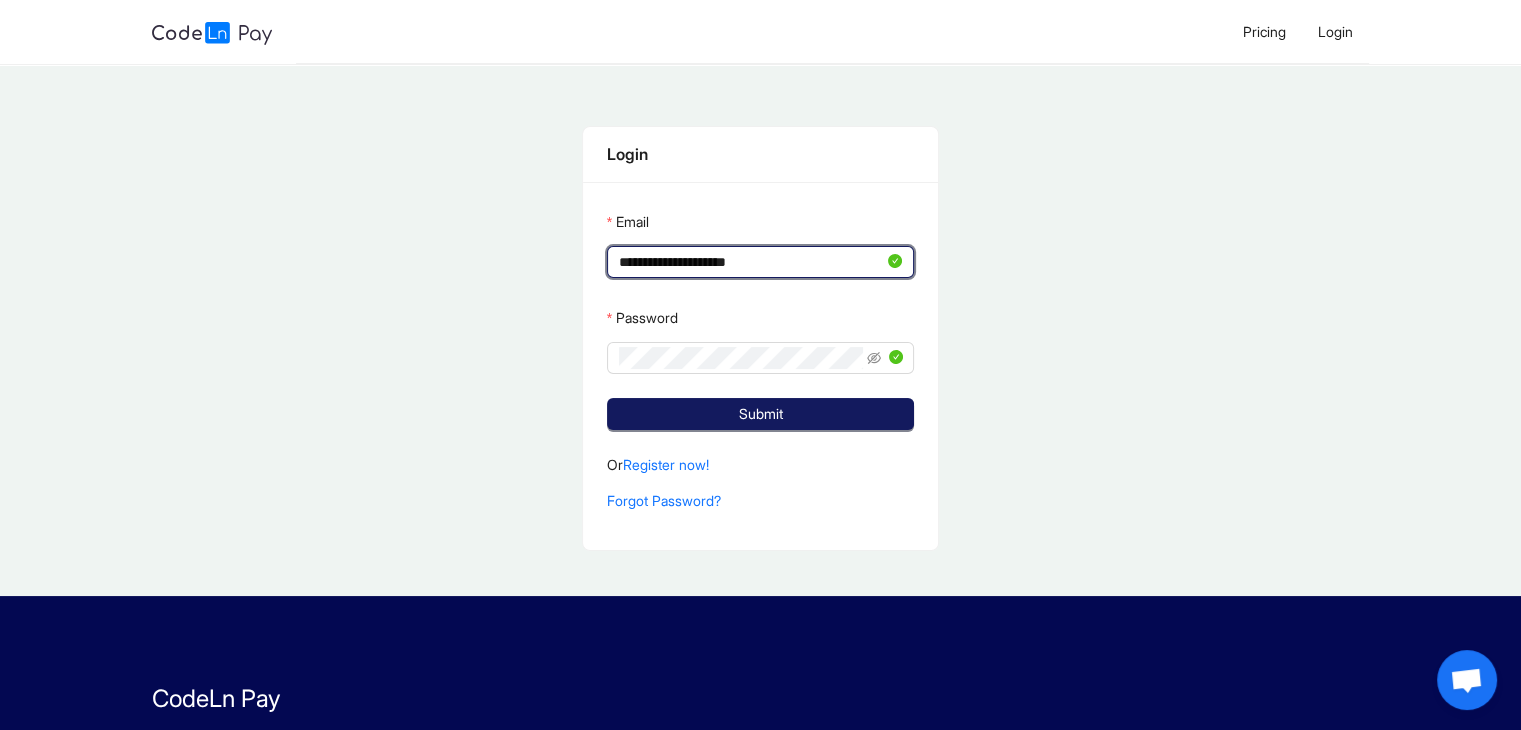 type on "**********" 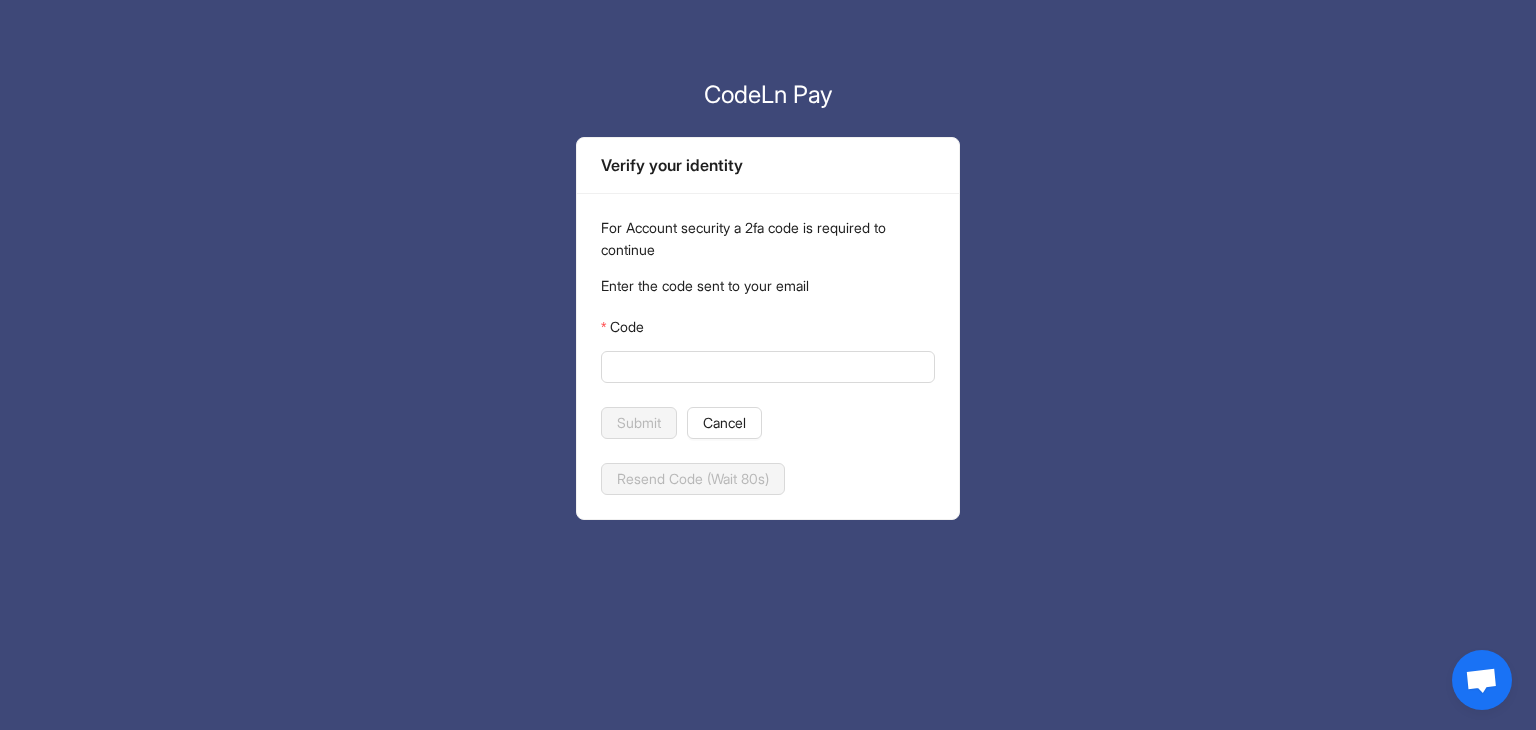 click on "Code" 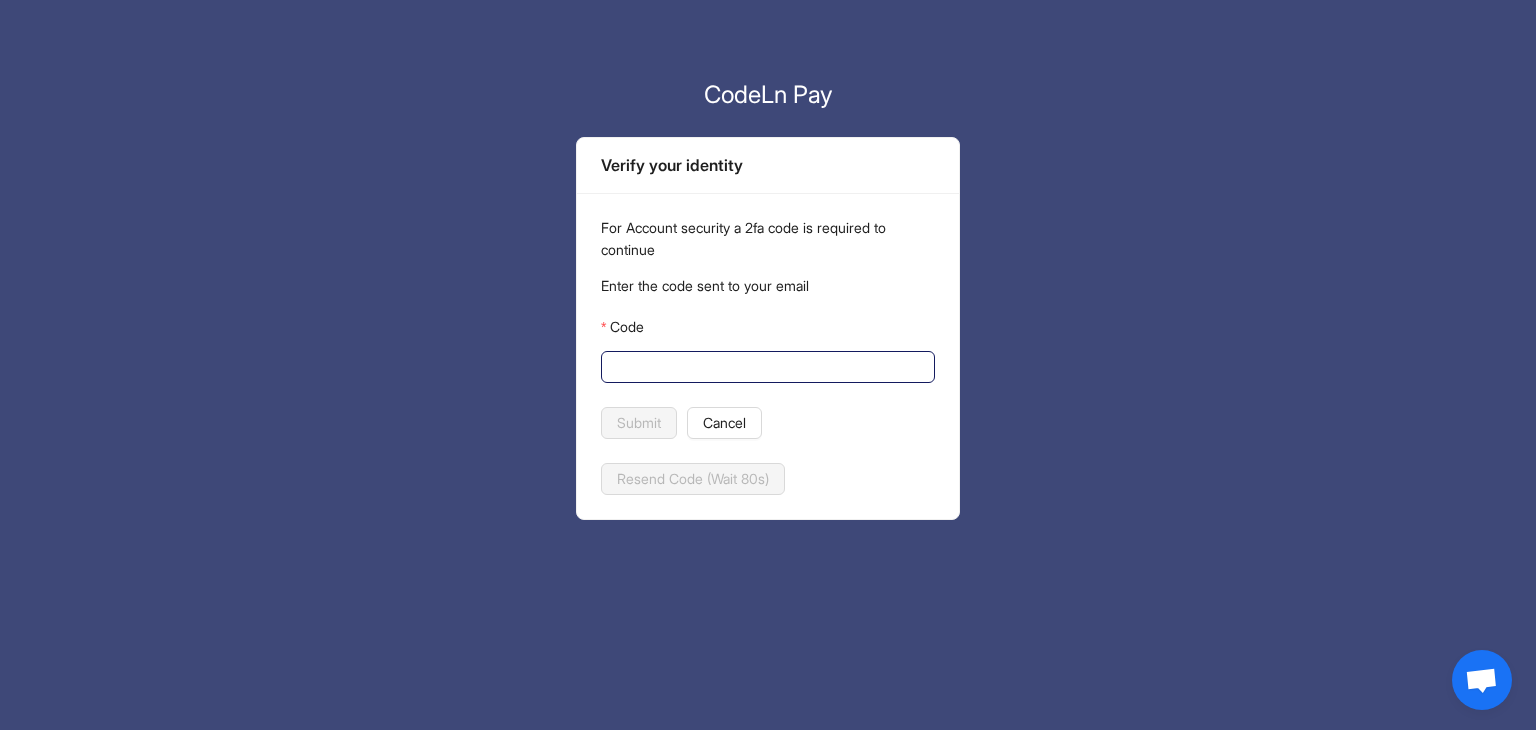click on "Code" at bounding box center (766, 367) 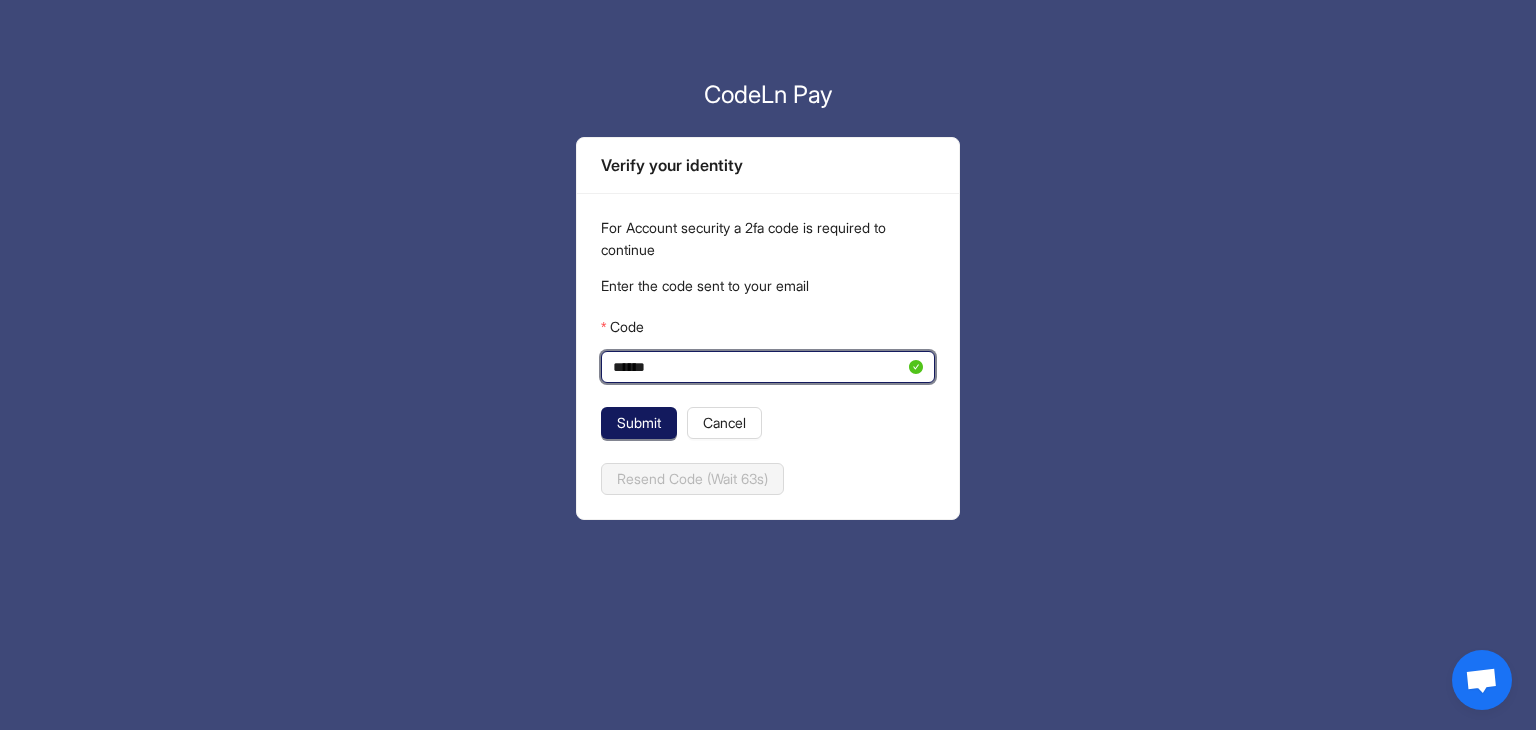 type on "******" 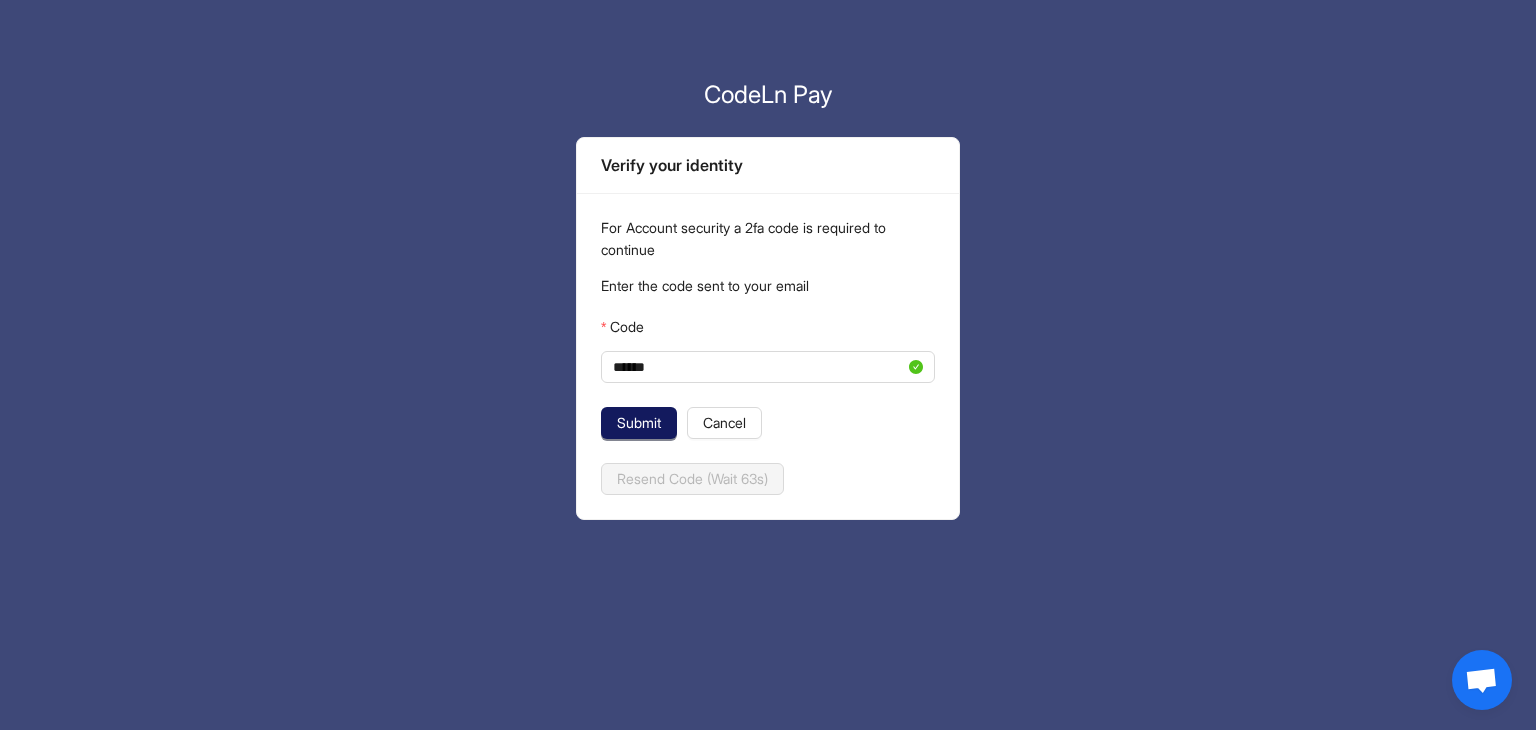 click on "Submit" 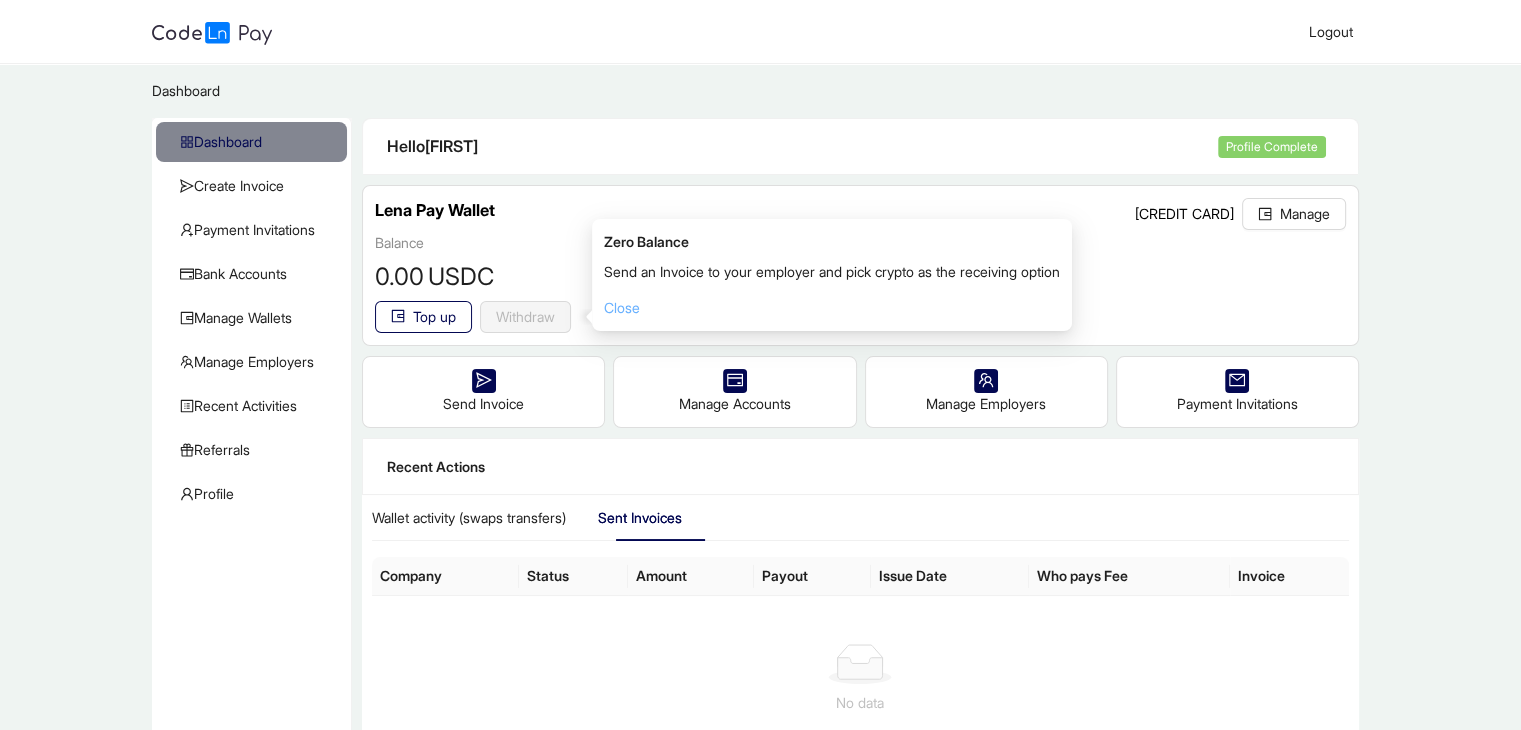 click on "Close" 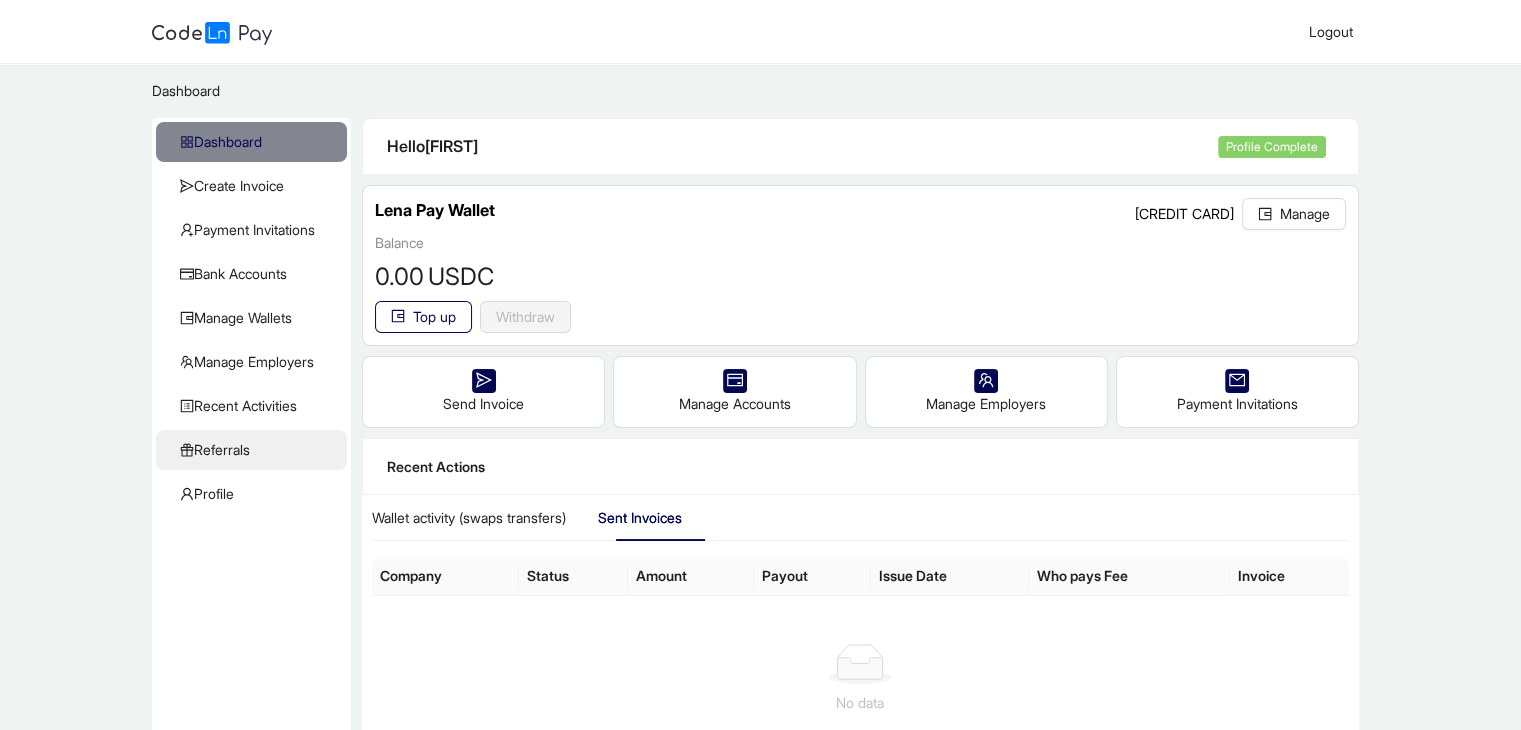 click on "Referrals" 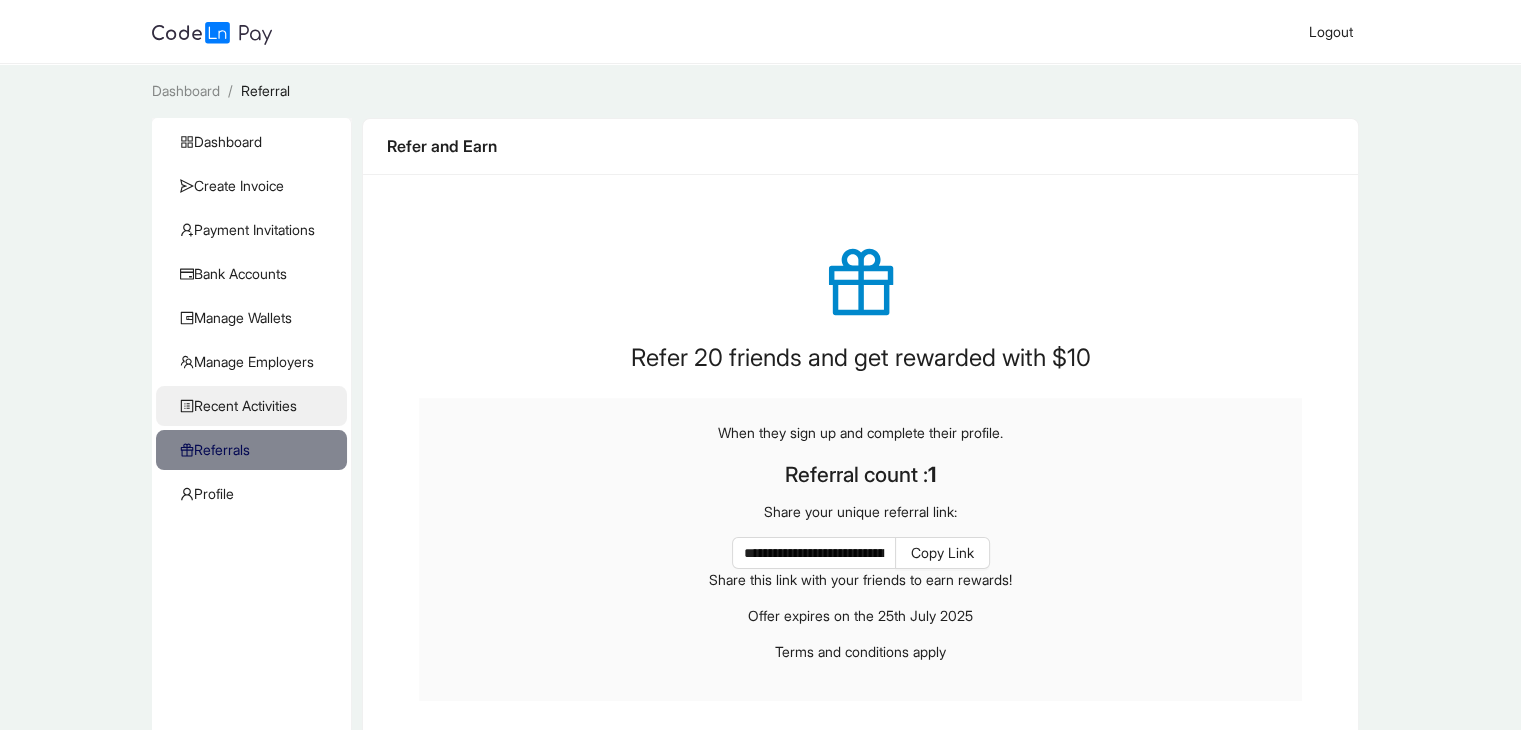 click on "Recent Activities" 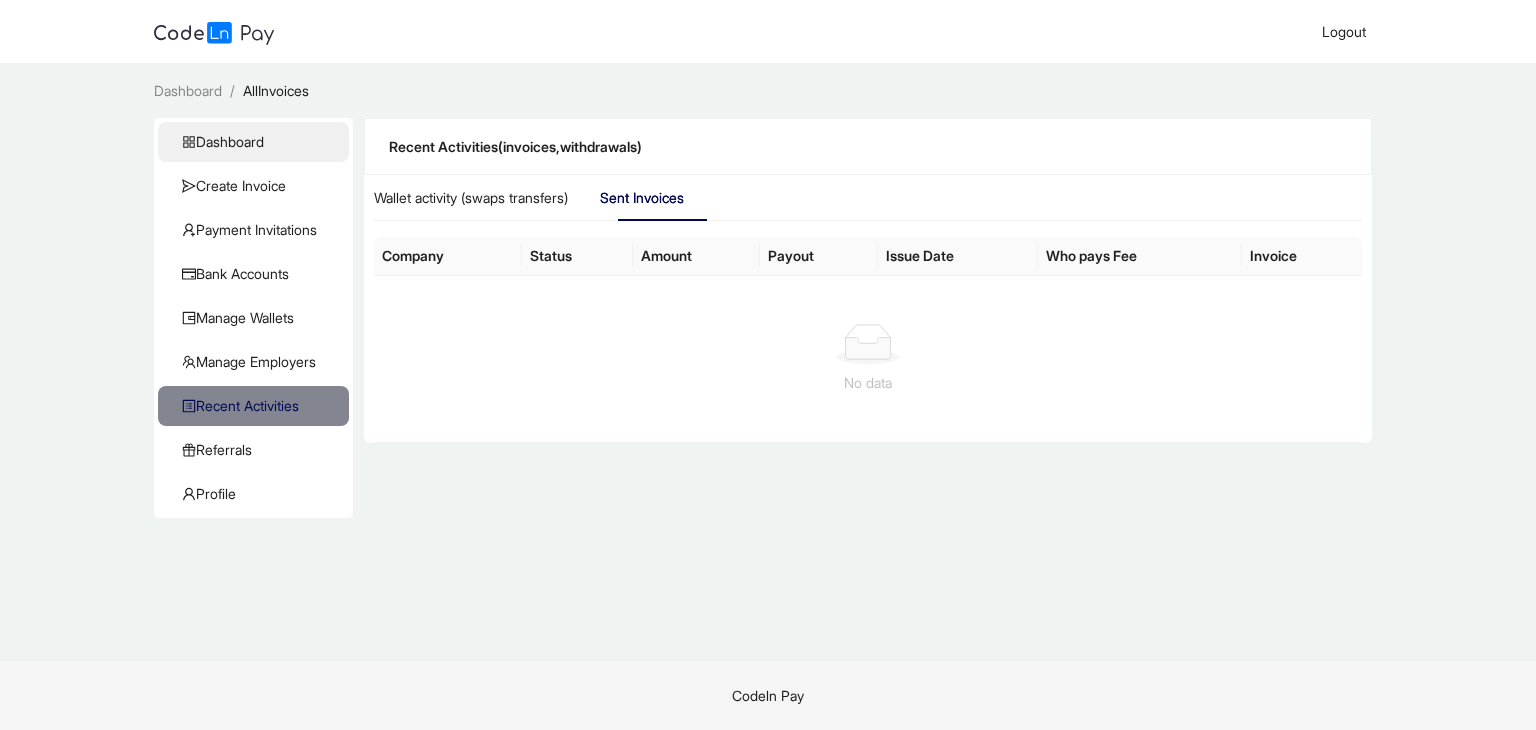 click on "Dashboard" 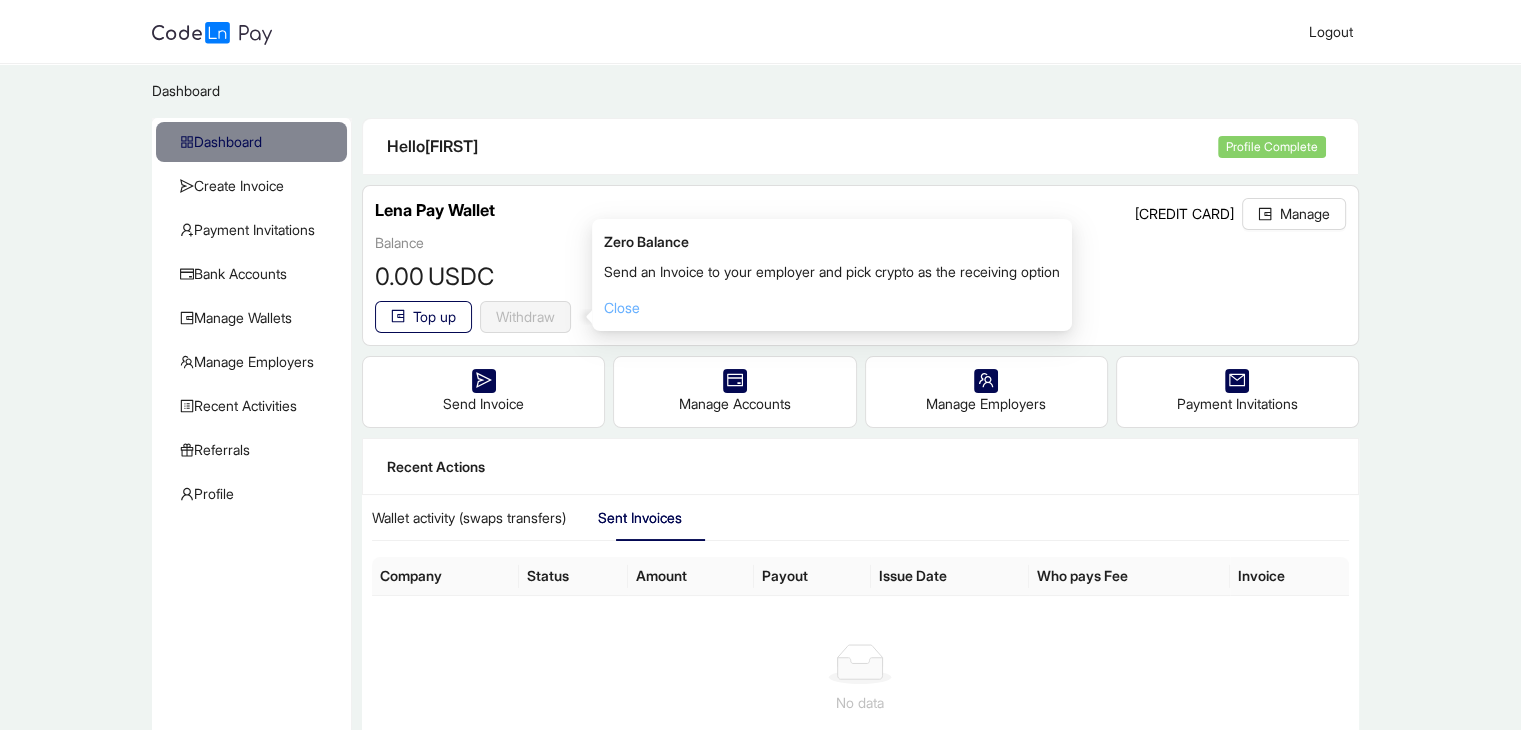 click on "Close" 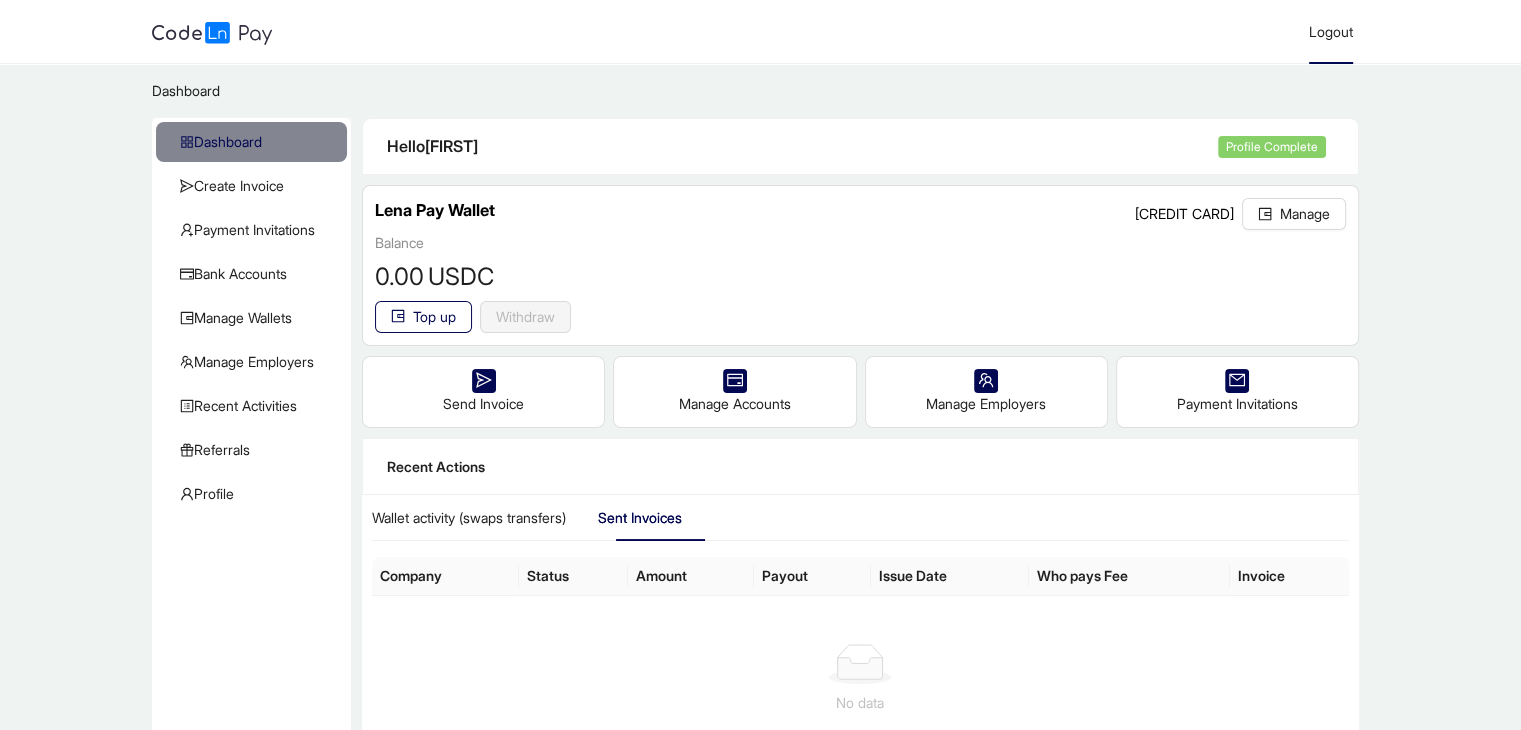 click on "Logout" 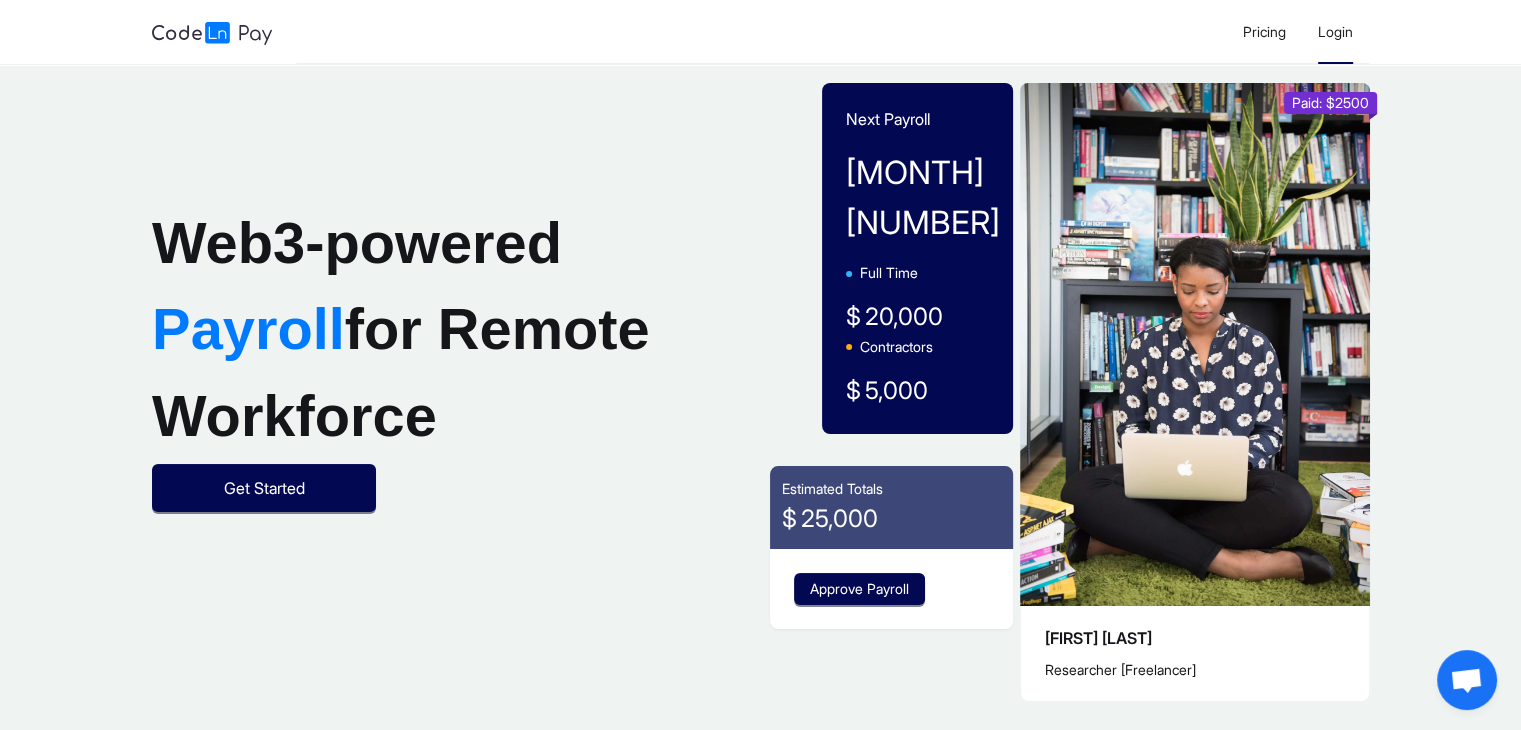 click on "Login" 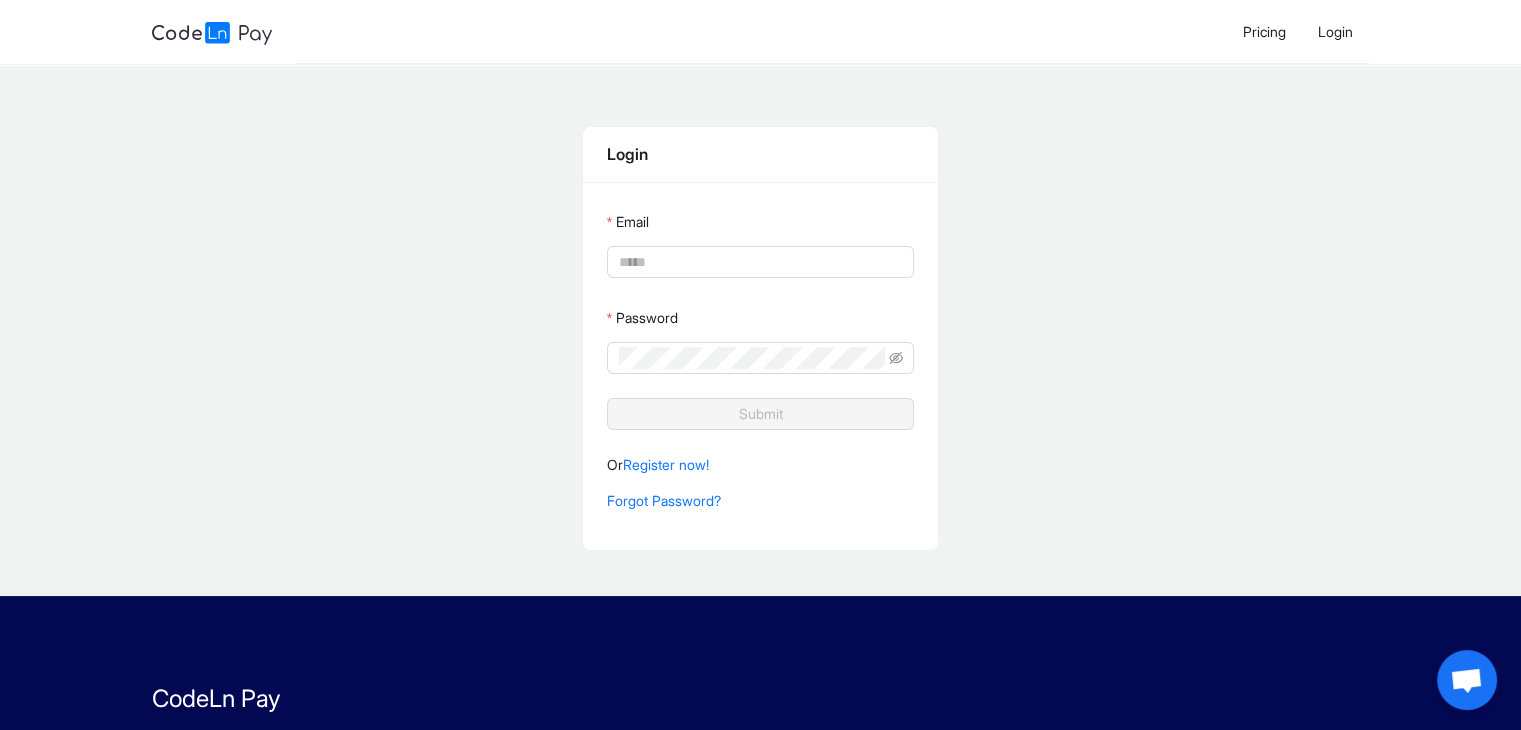 type on "**********" 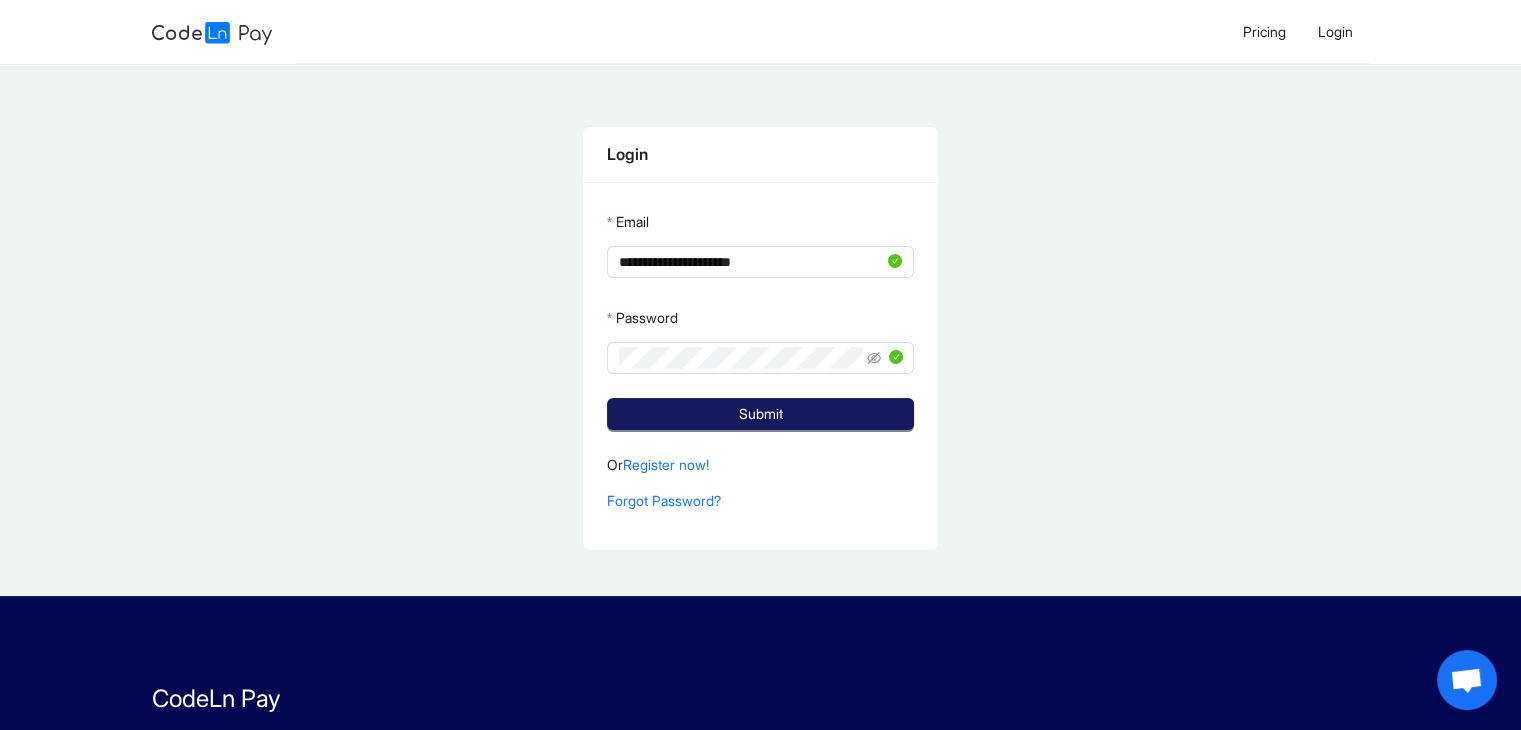 click on "Submit" 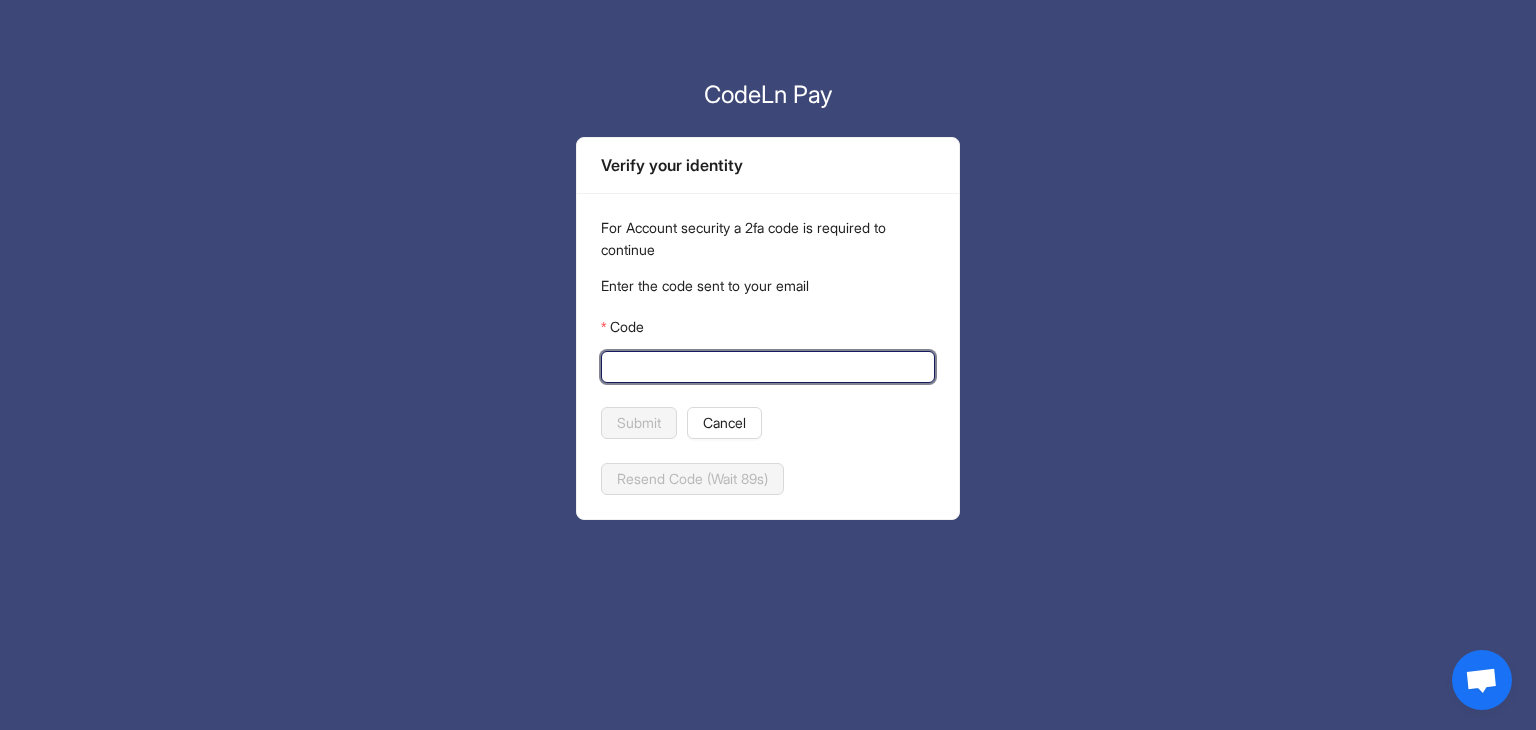 click on "Code" at bounding box center (766, 367) 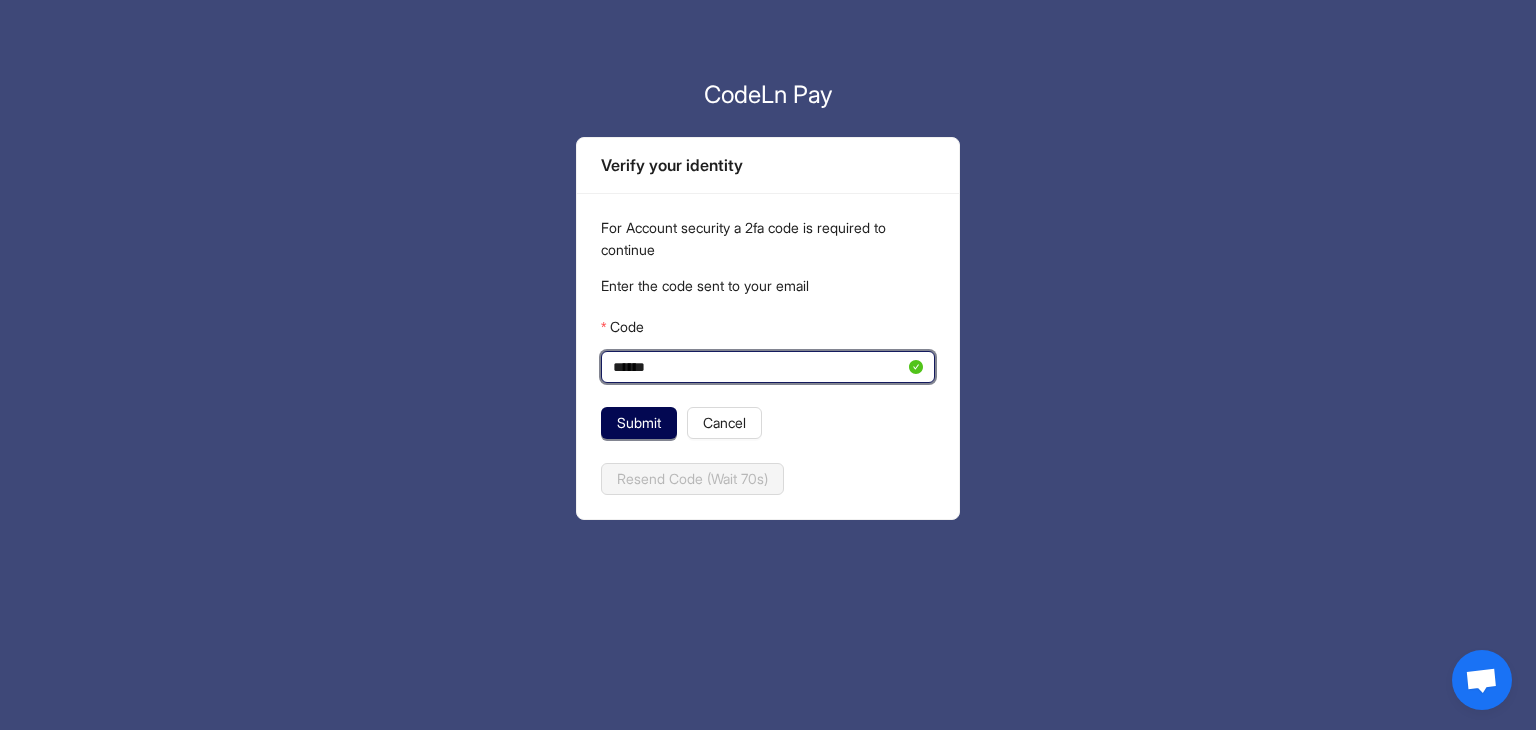 type on "******" 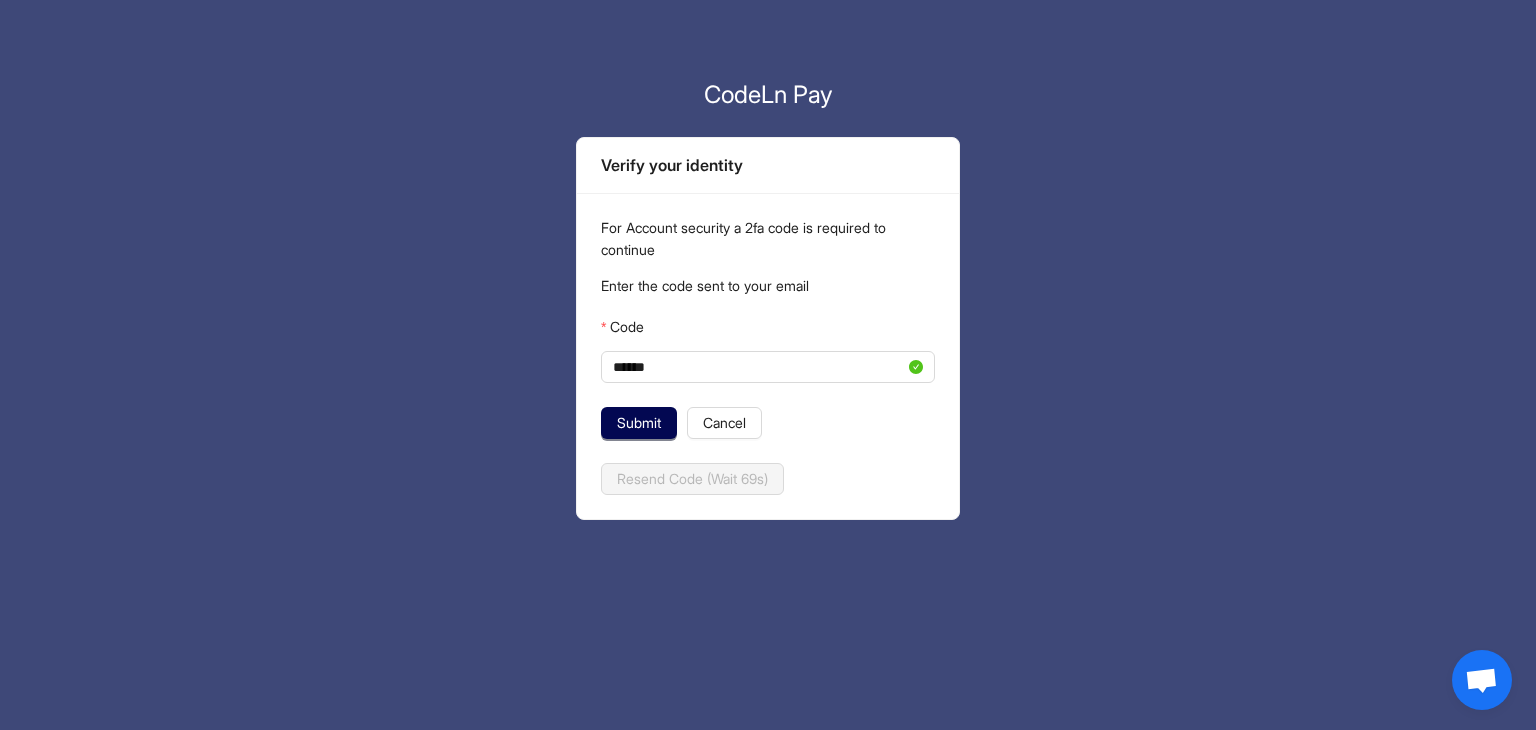 click on "Code ****** Submit Cancel" 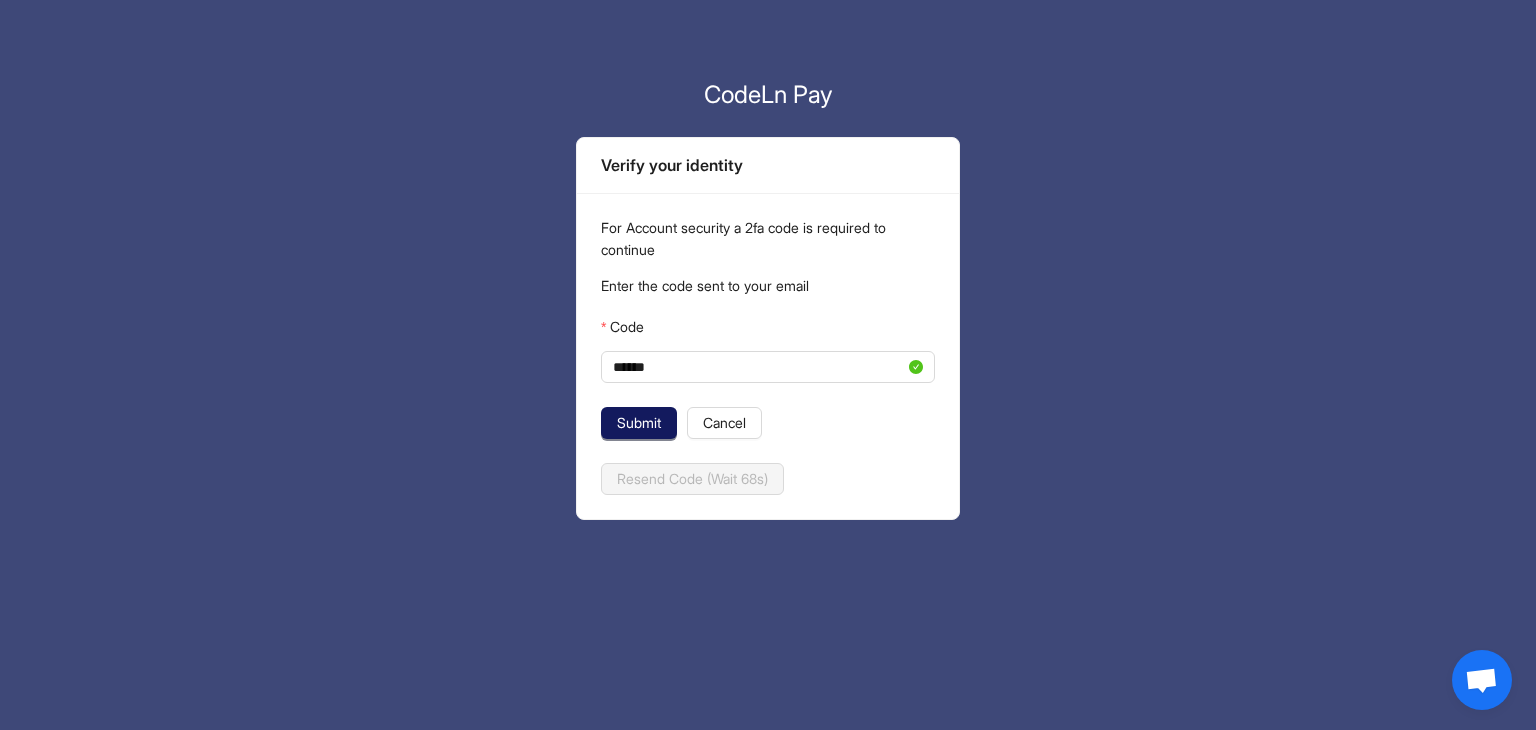 click on "Submit" 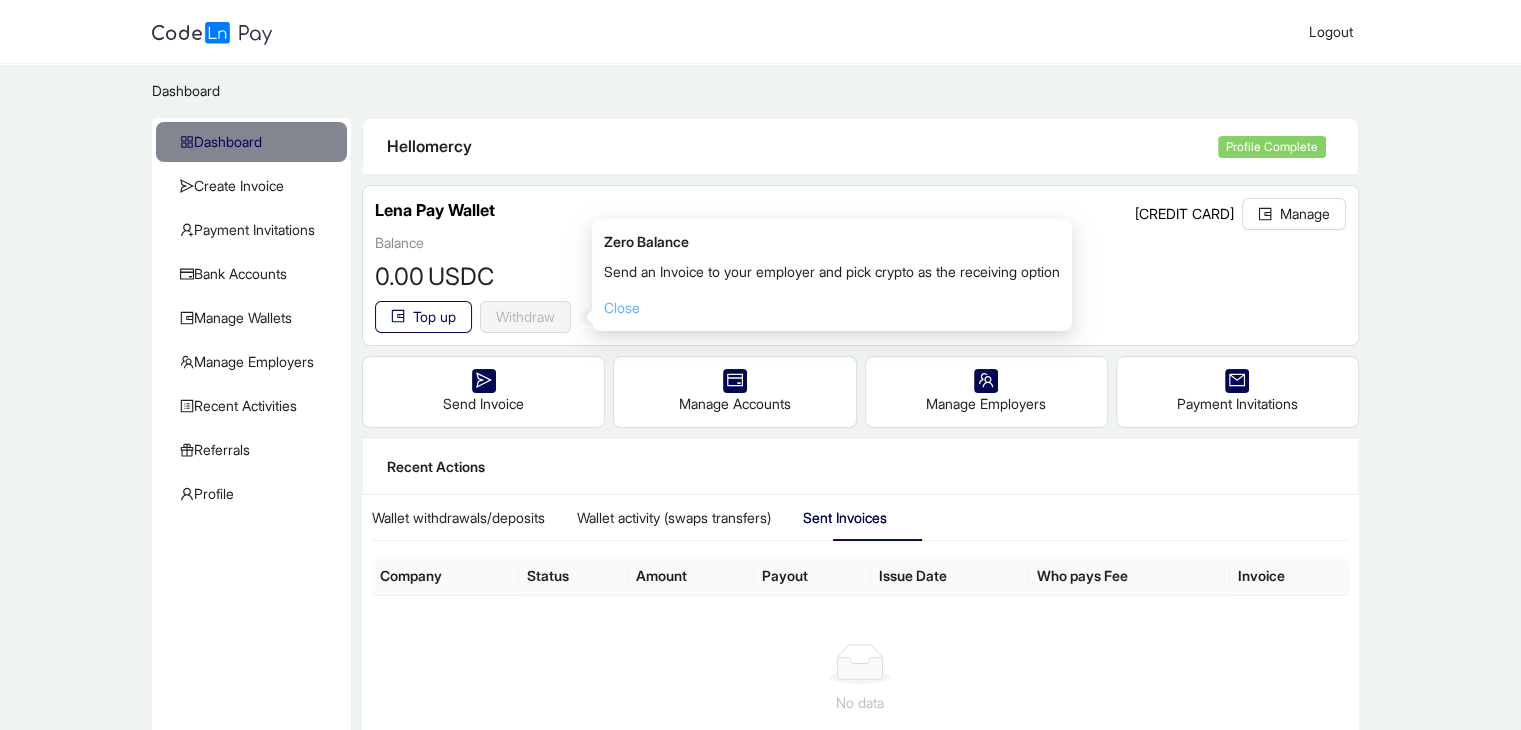 click on "Close" 